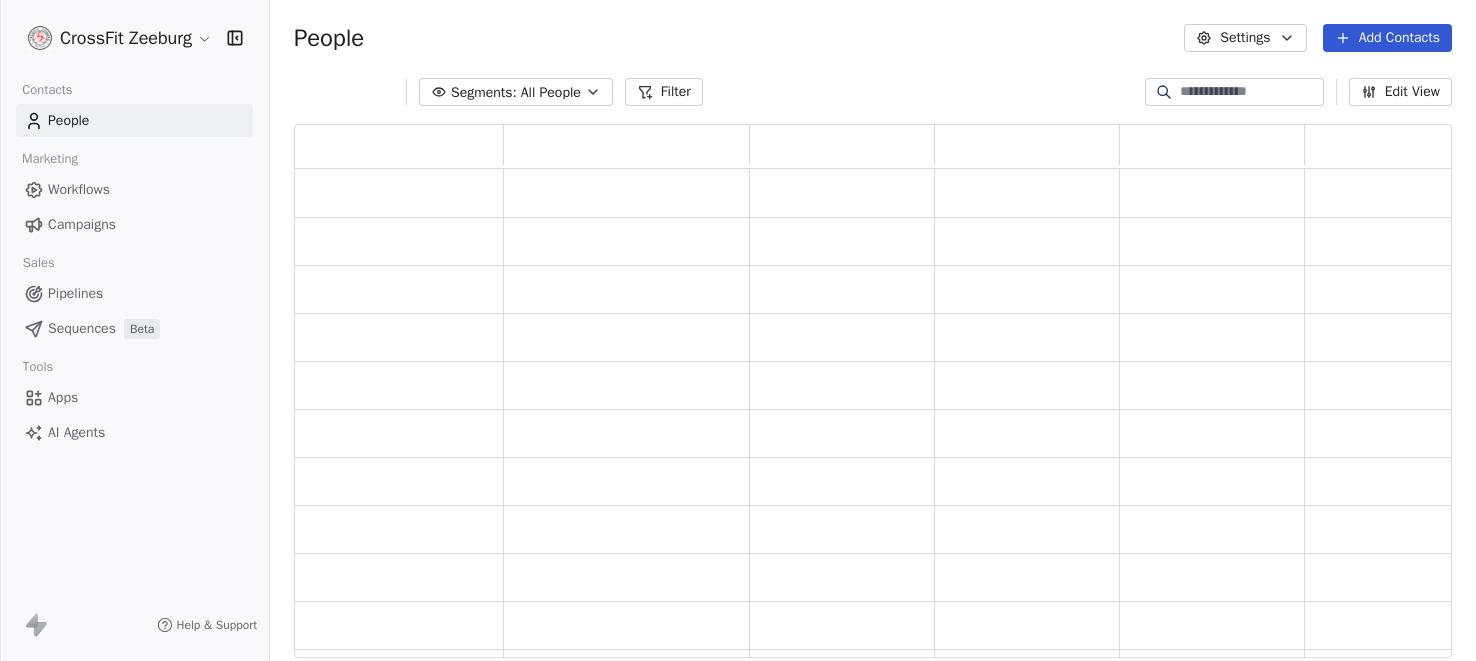 scroll, scrollTop: 0, scrollLeft: 0, axis: both 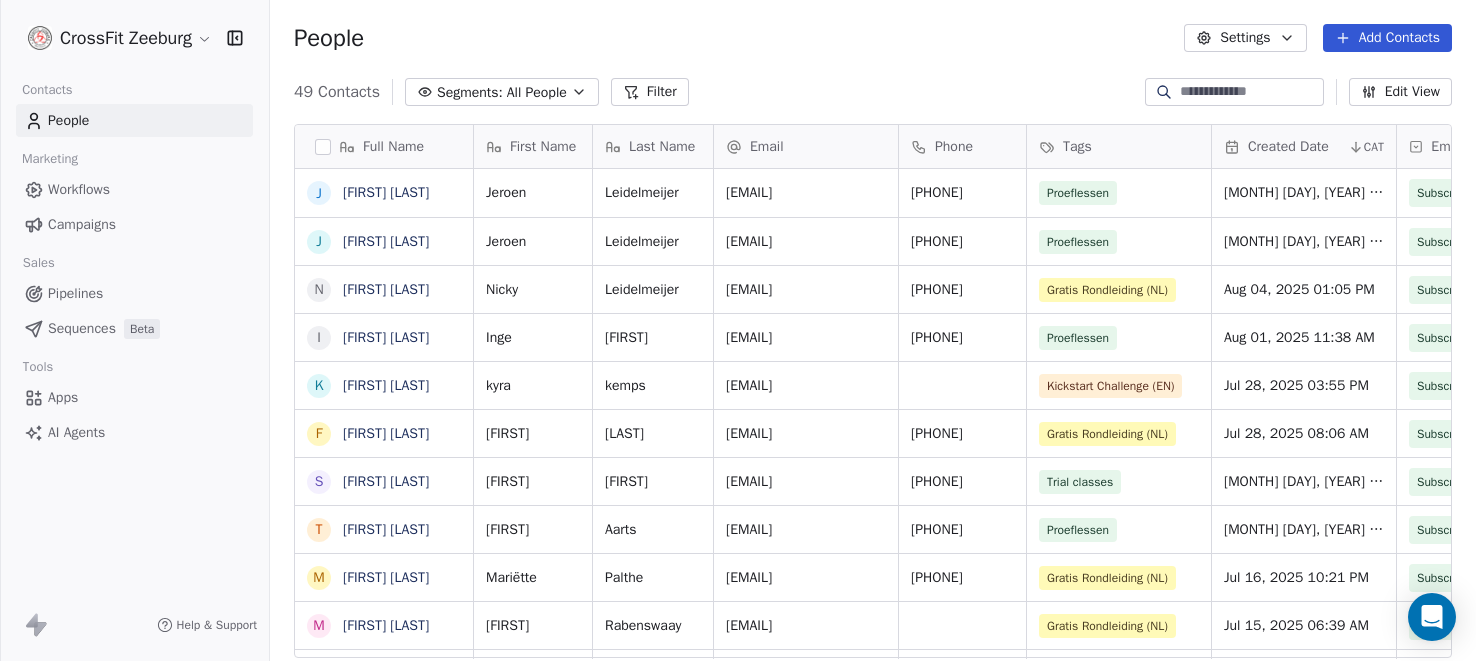 click on "People Settings  Add Contacts" at bounding box center [873, 38] 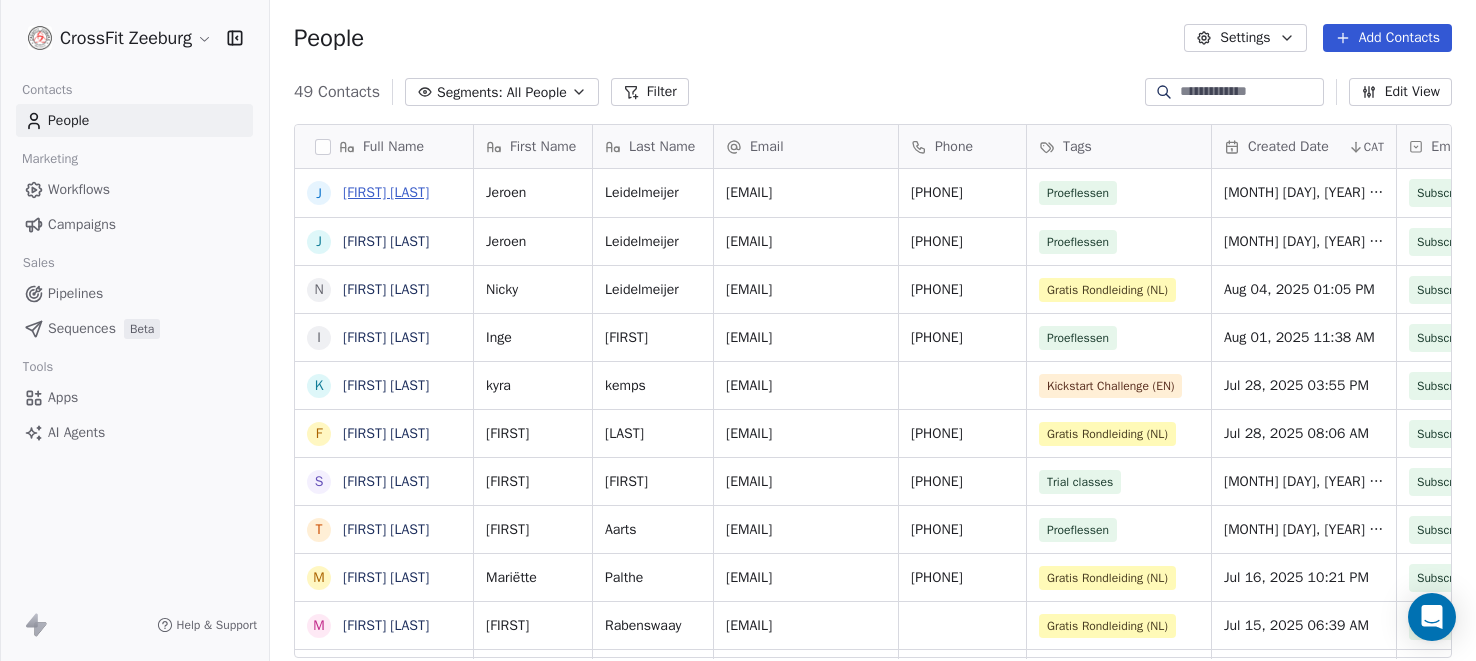 click on "[FIRST] [LAST]" at bounding box center (386, 192) 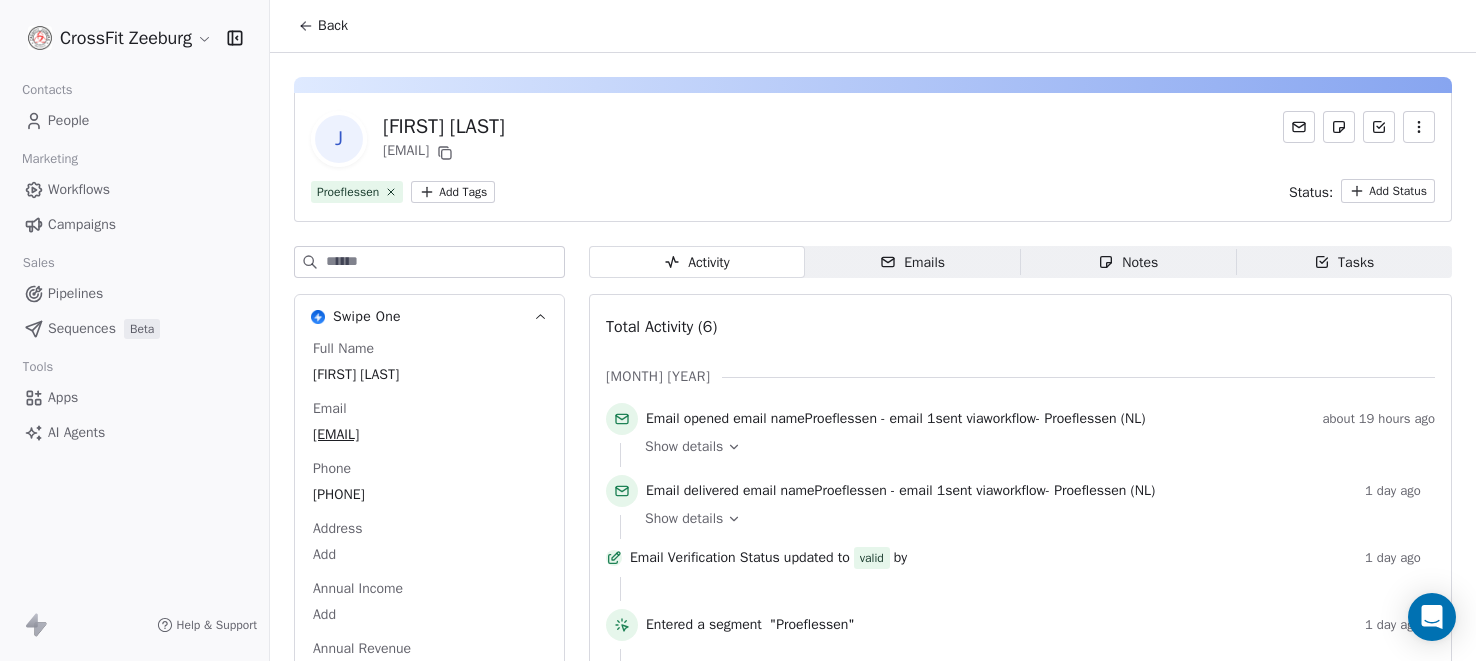 click 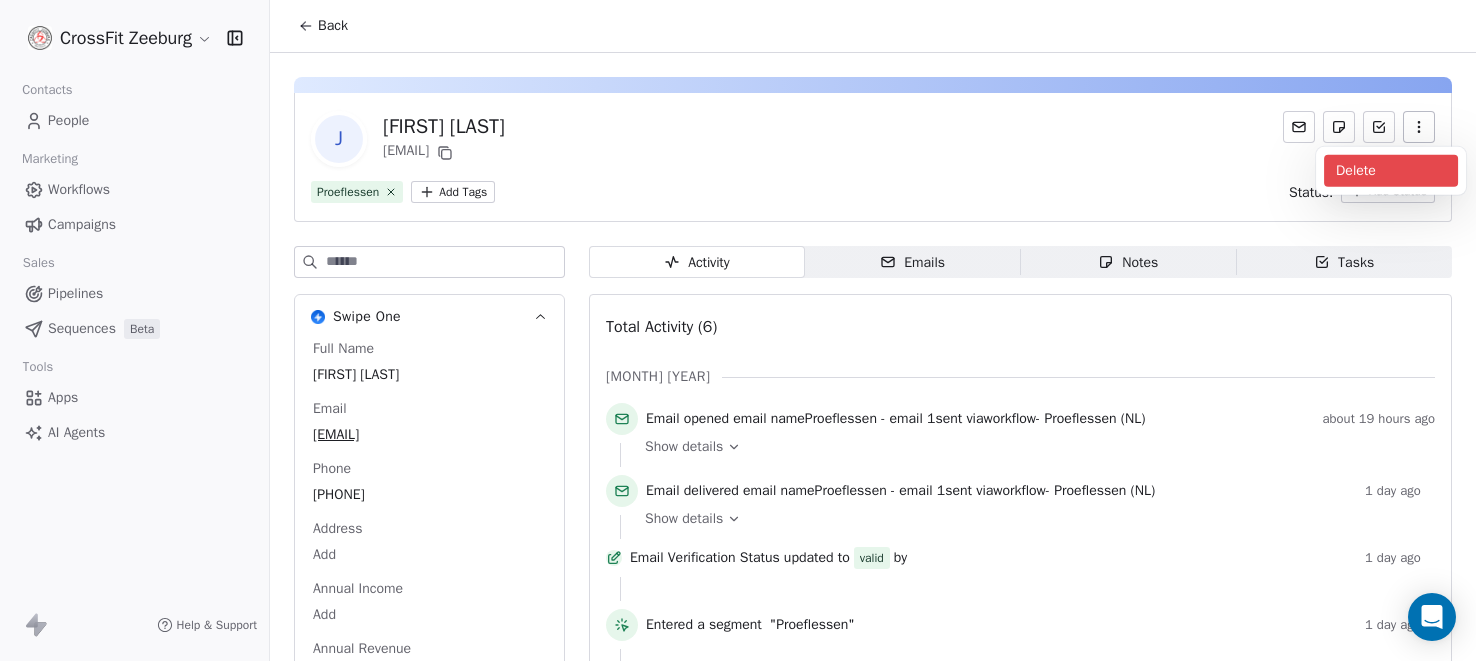 click on "Delete" at bounding box center (1391, 171) 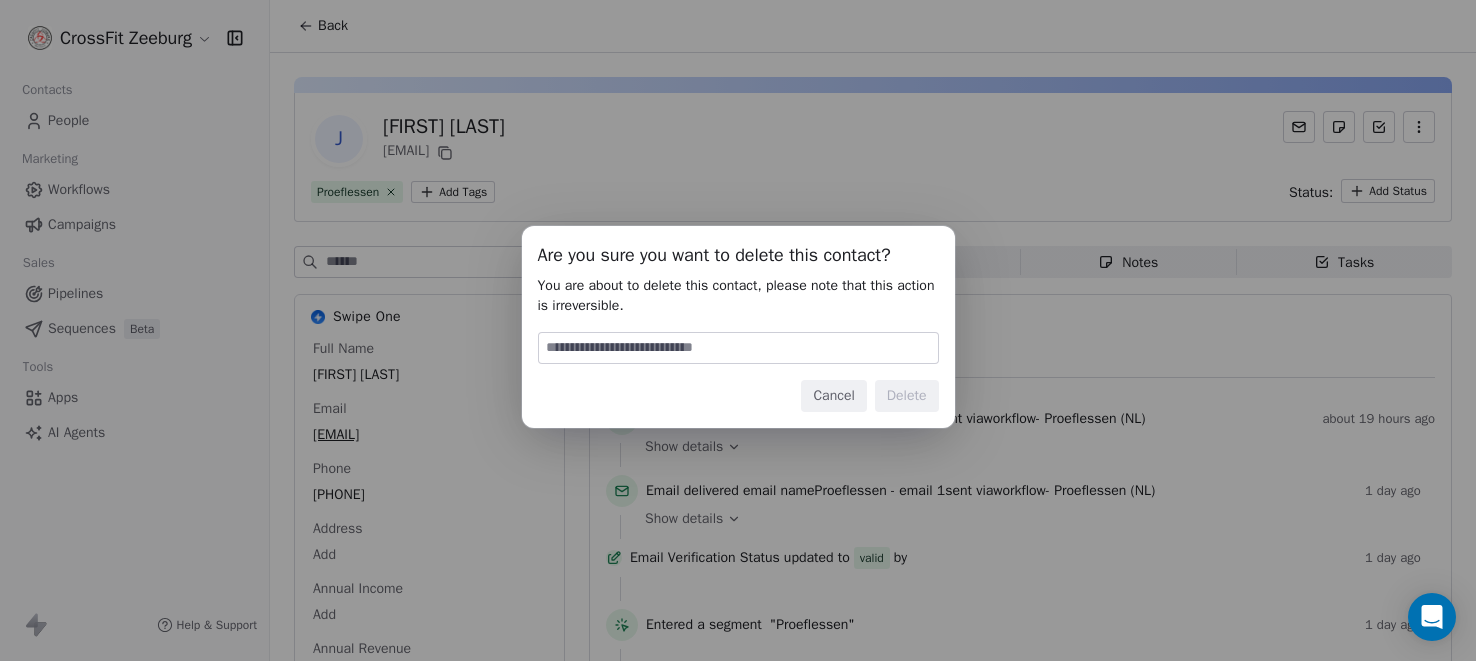 click at bounding box center [738, 348] 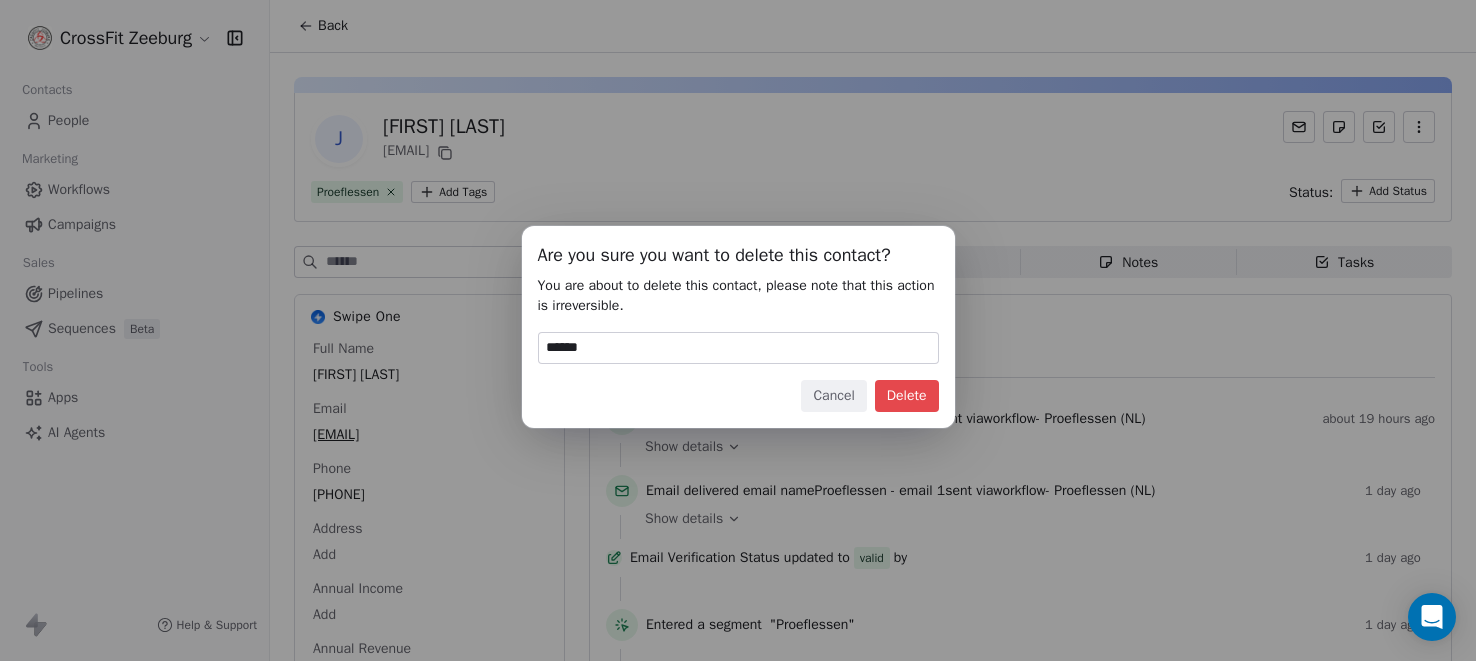 click on "Delete" at bounding box center (907, 396) 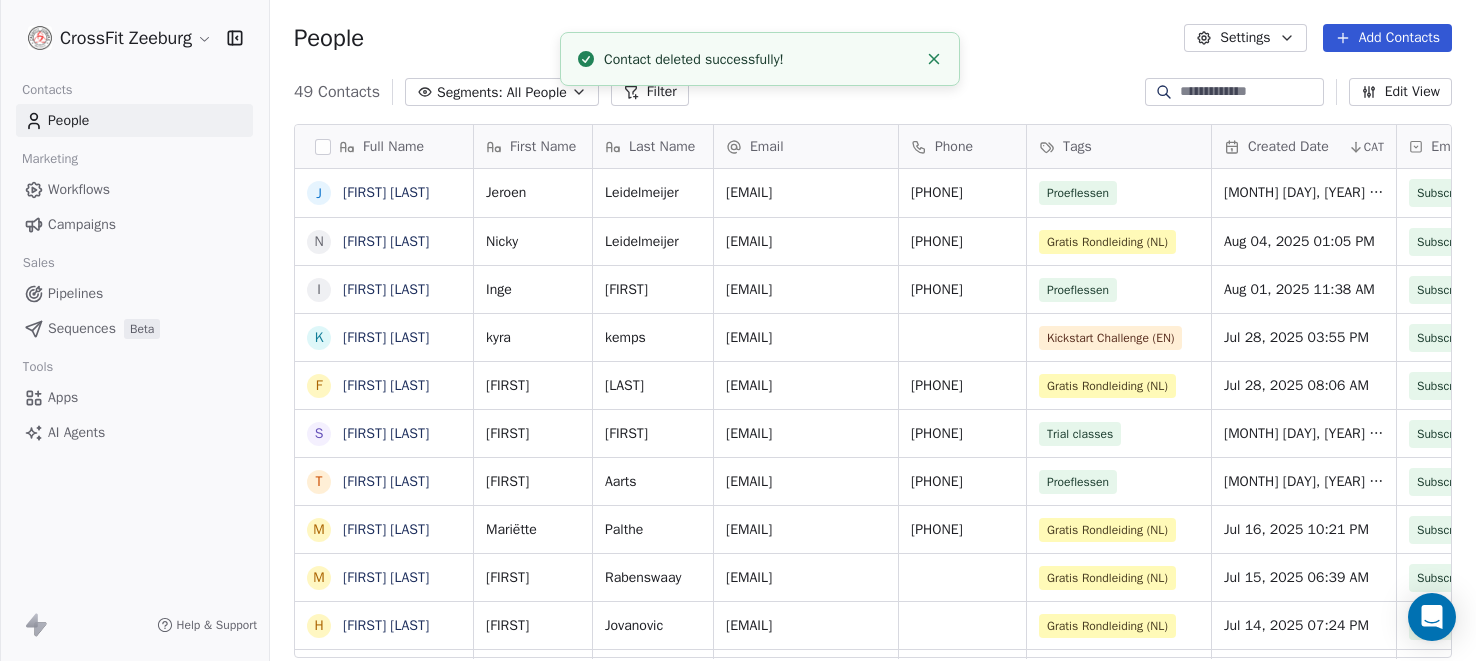 scroll, scrollTop: 0, scrollLeft: 0, axis: both 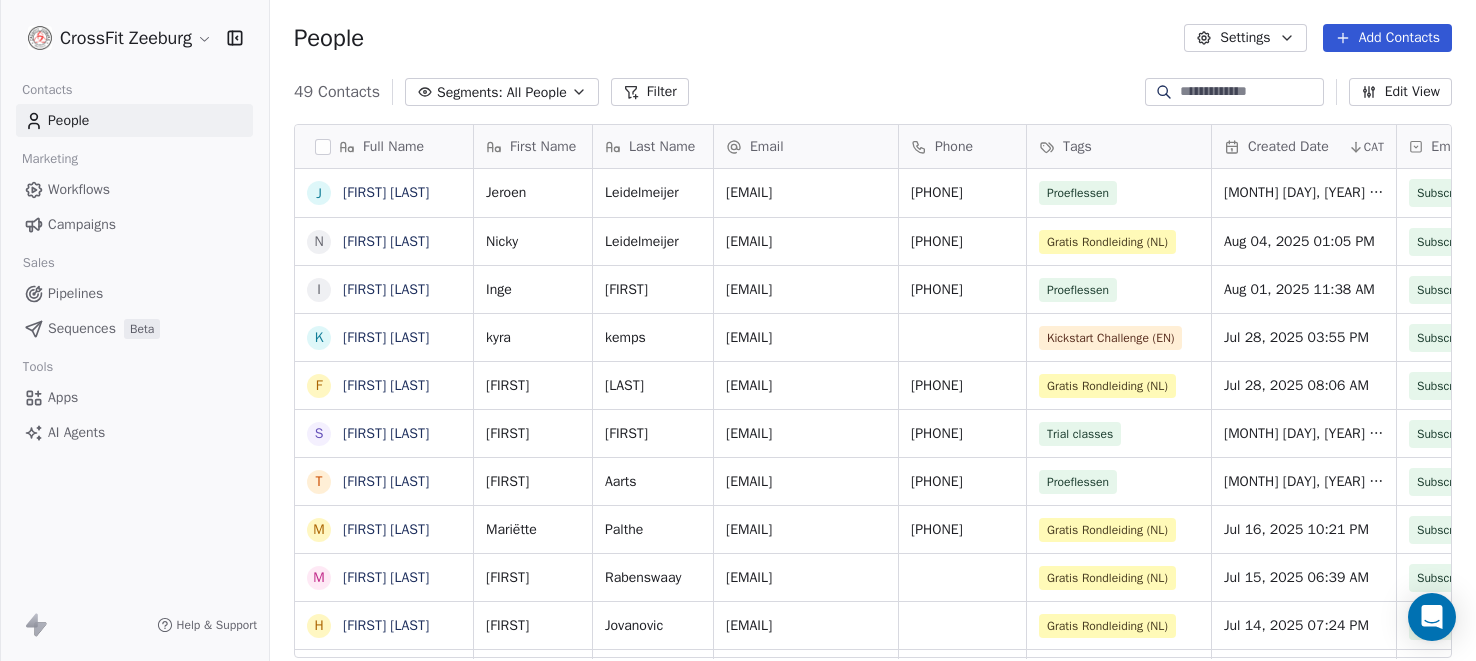 click 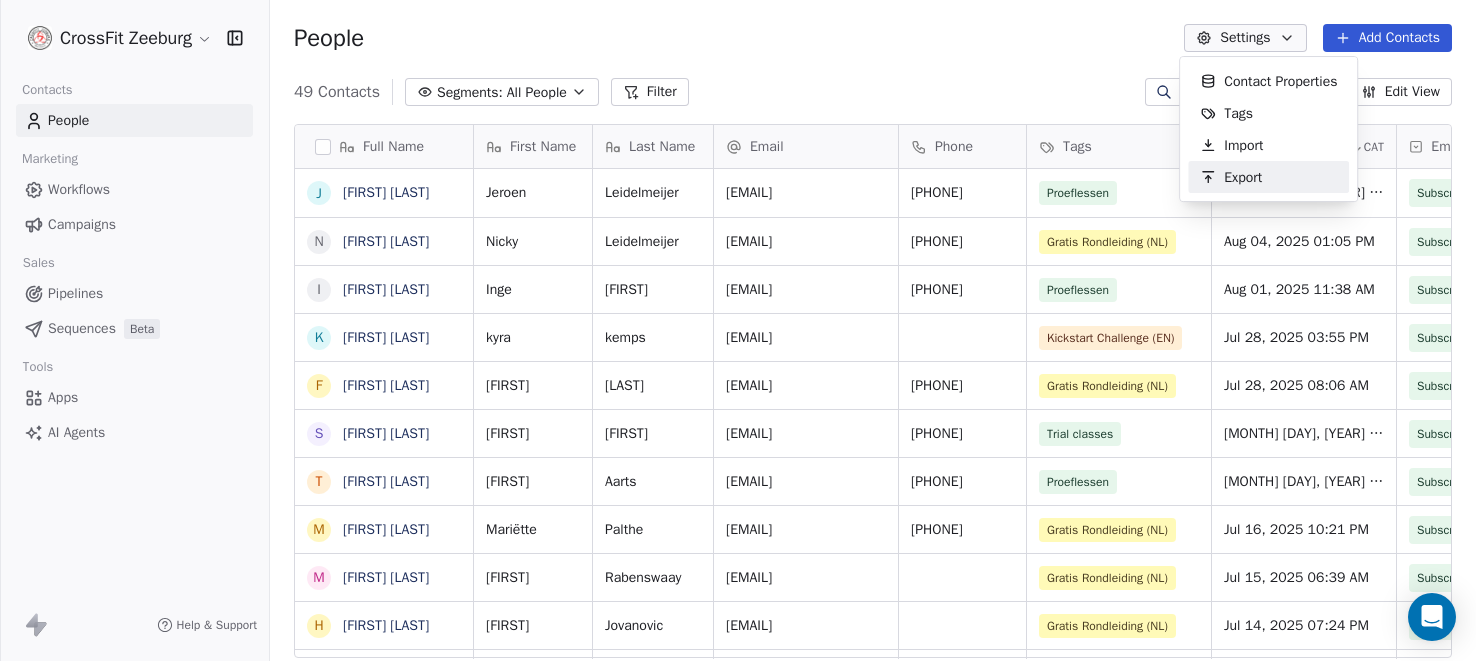 click on "Export" at bounding box center [1243, 177] 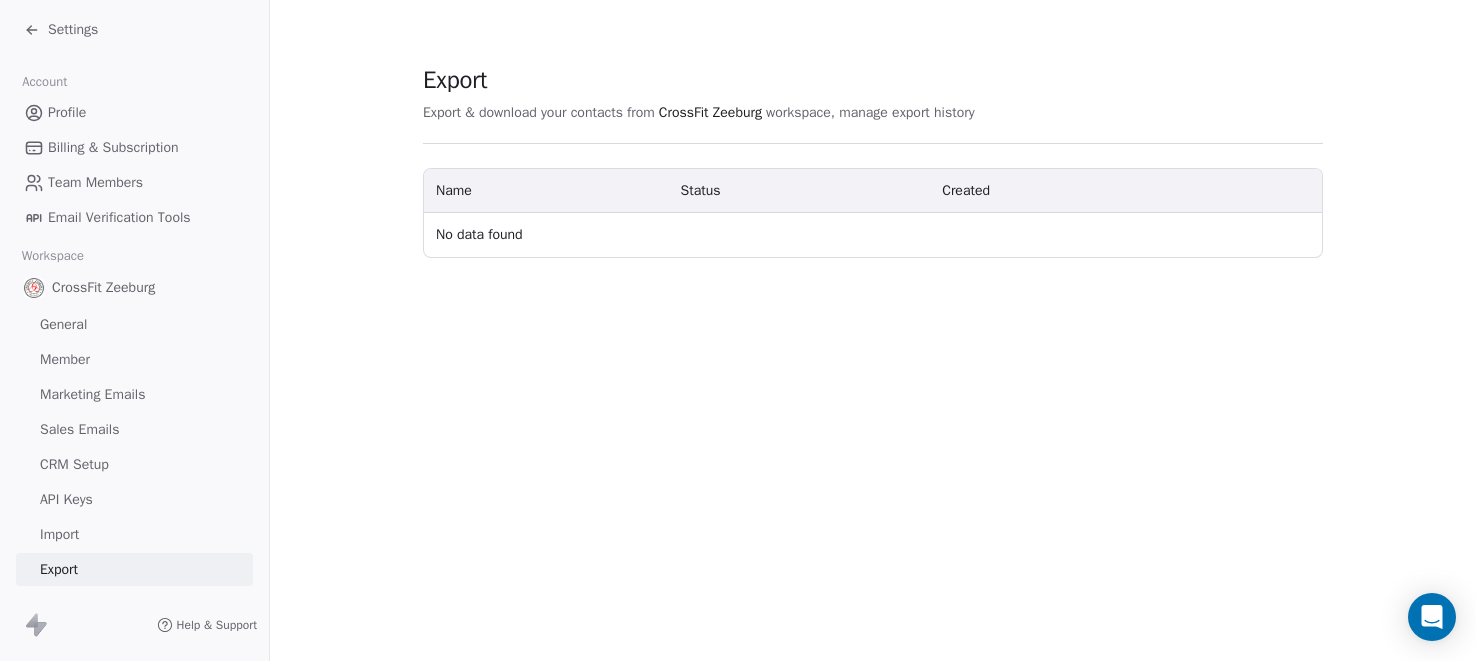 click 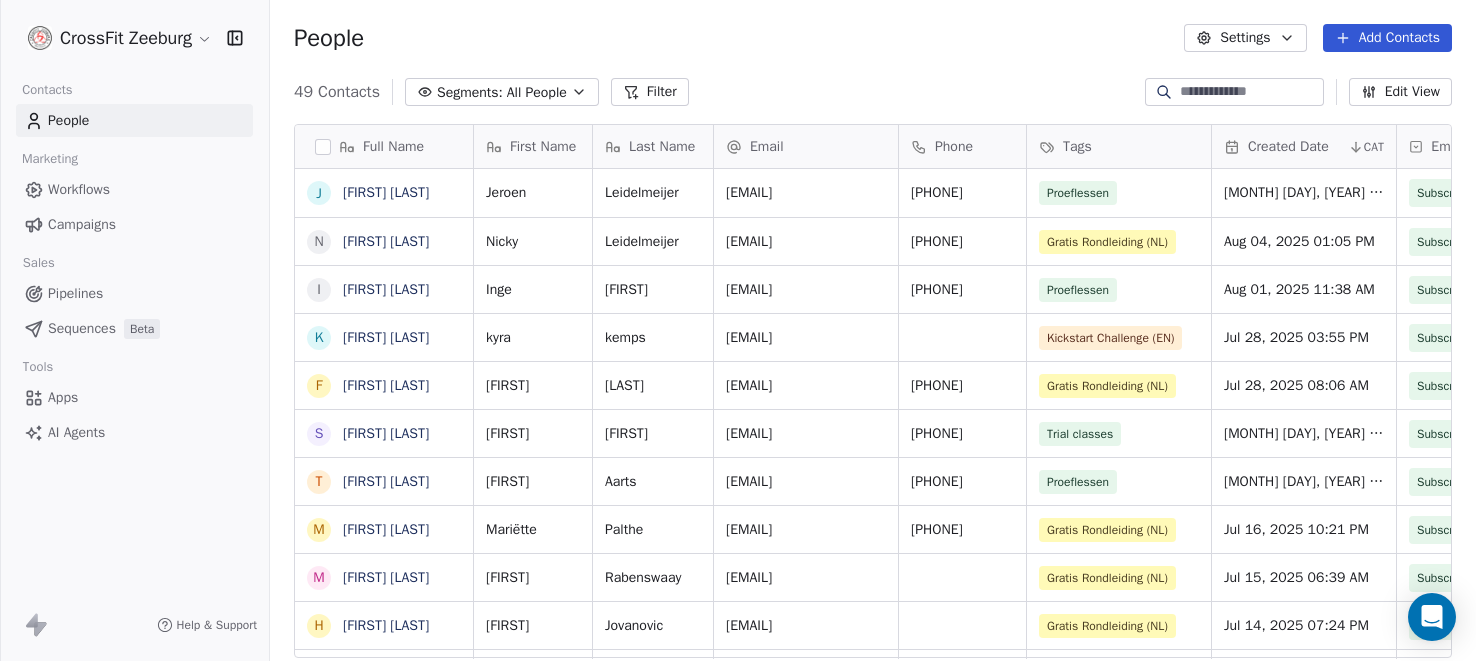 scroll, scrollTop: 0, scrollLeft: 0, axis: both 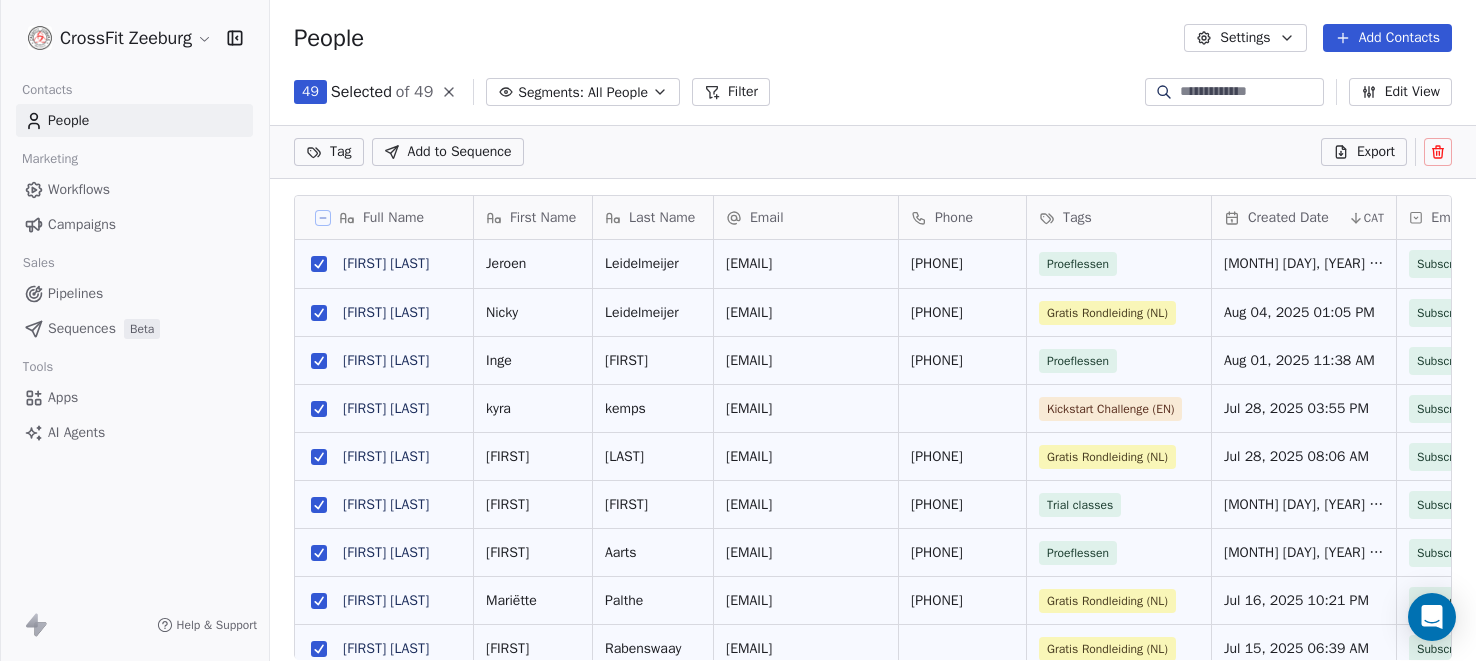 click on "Export" at bounding box center (1376, 152) 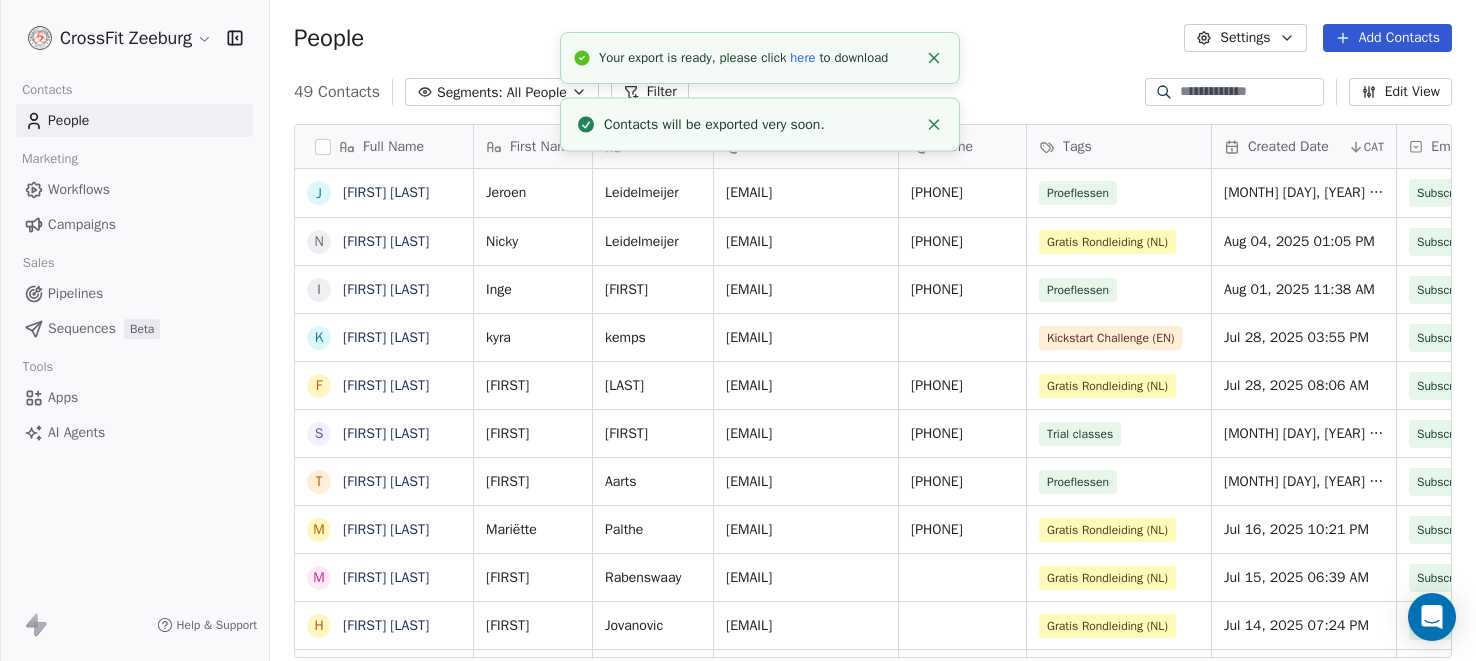 click on "here" at bounding box center (802, 57) 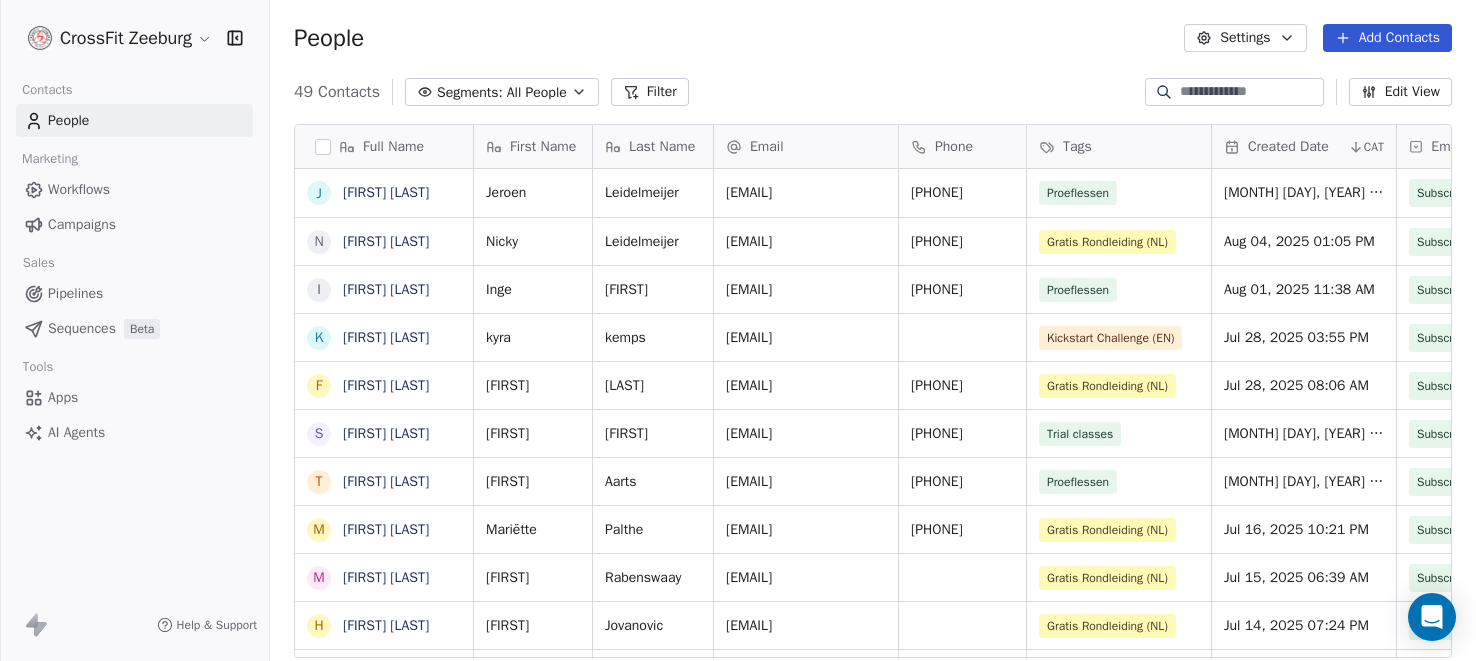 type 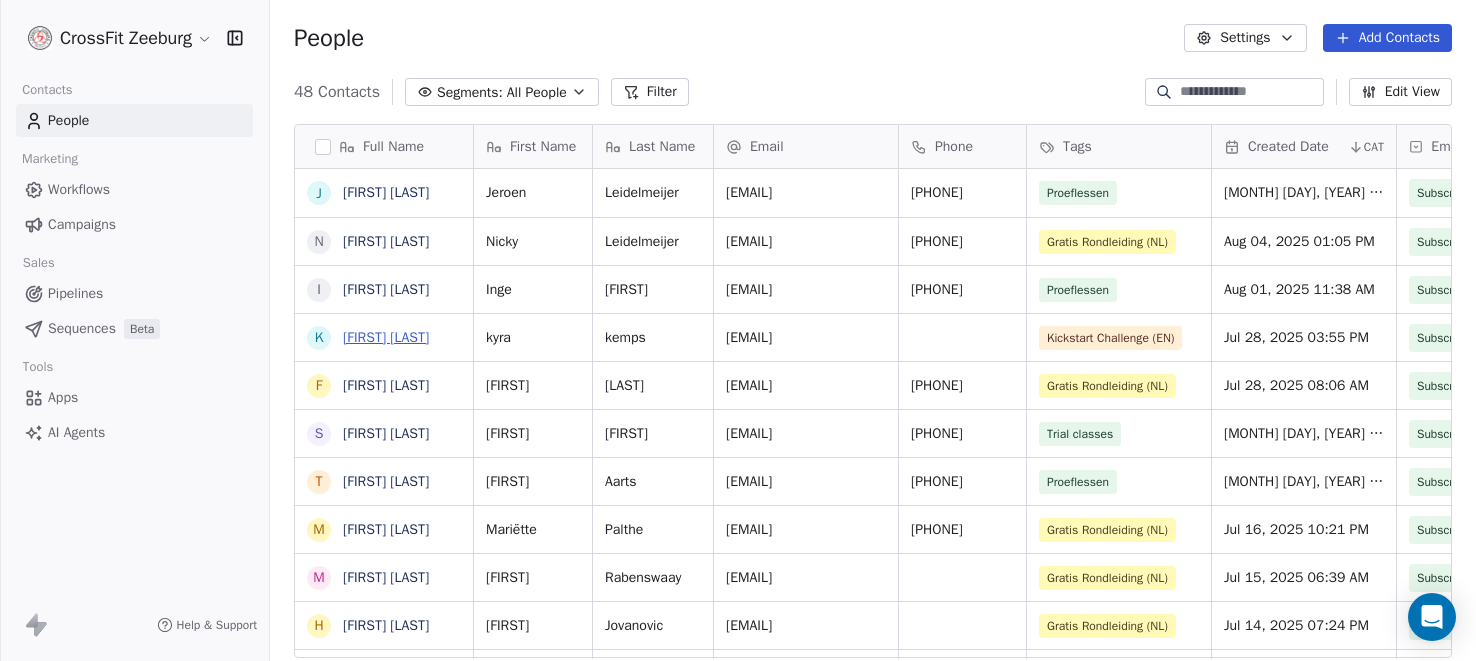 click on "[FIRST] [LAST]" at bounding box center [386, 337] 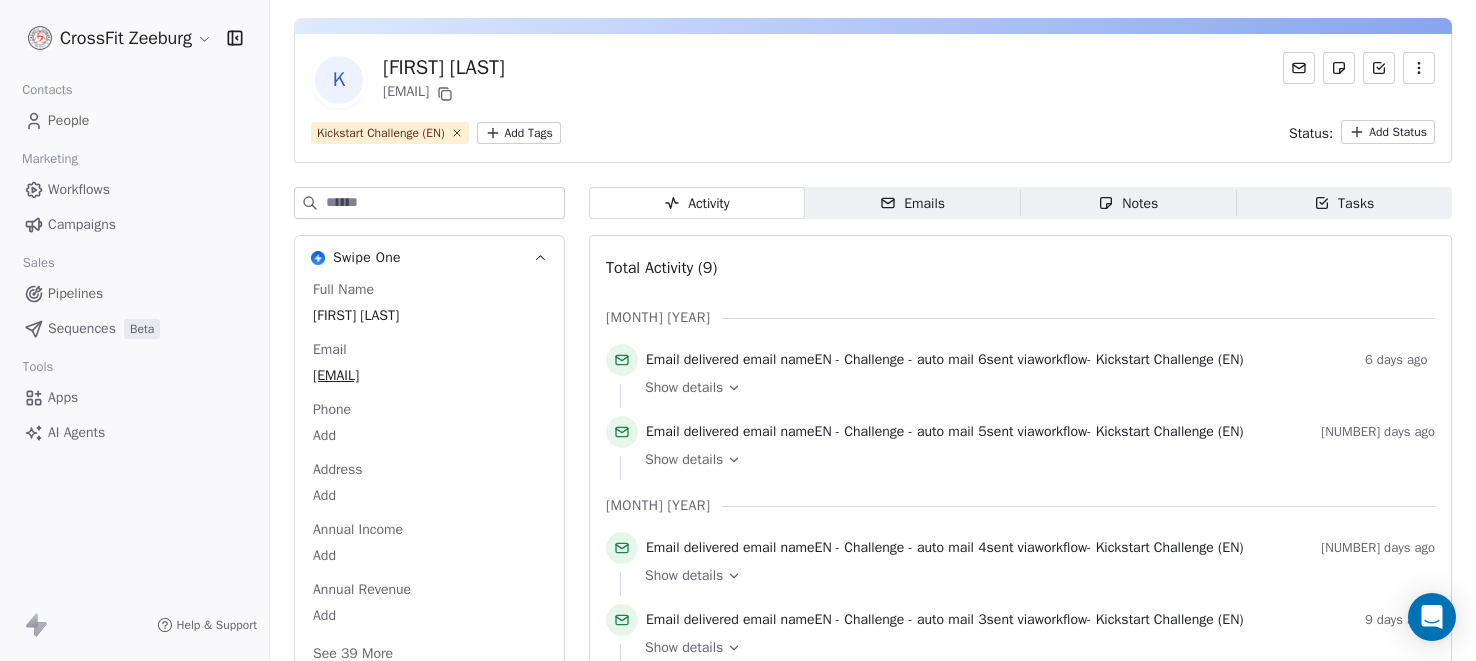 scroll, scrollTop: 26, scrollLeft: 0, axis: vertical 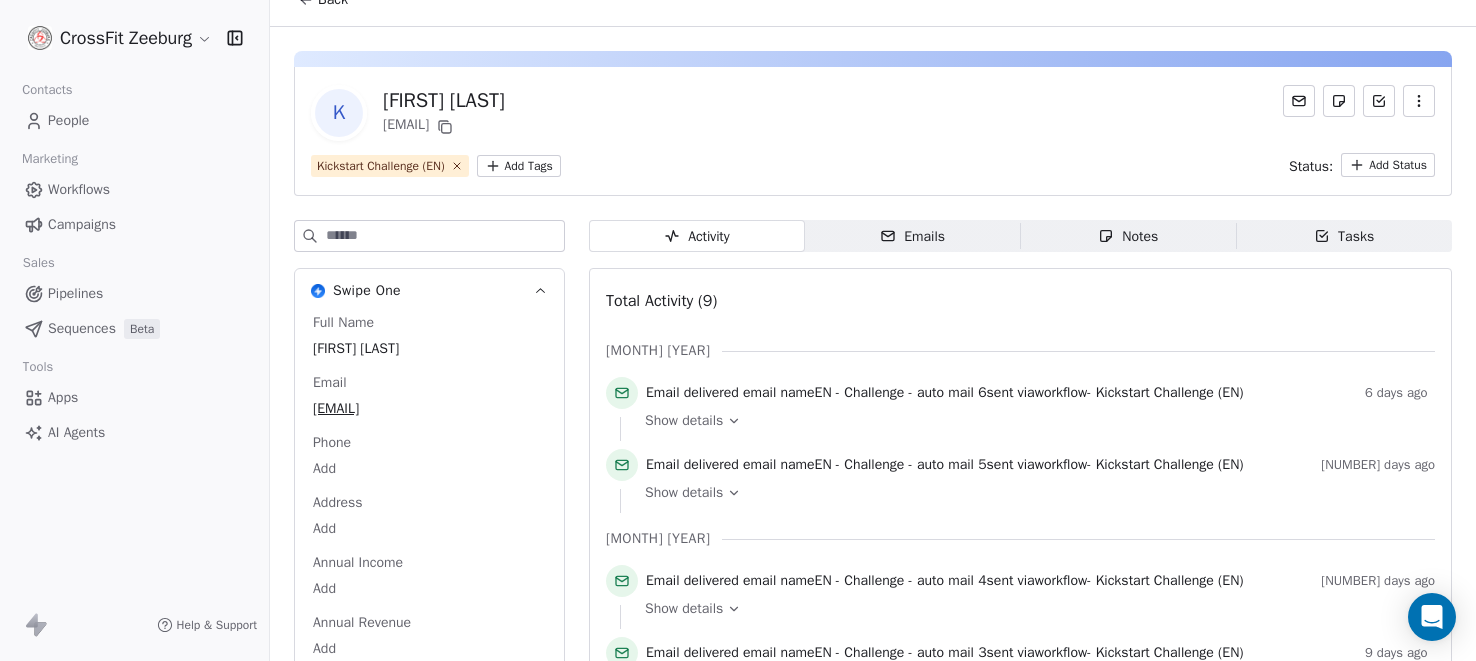 click on "People" at bounding box center (68, 120) 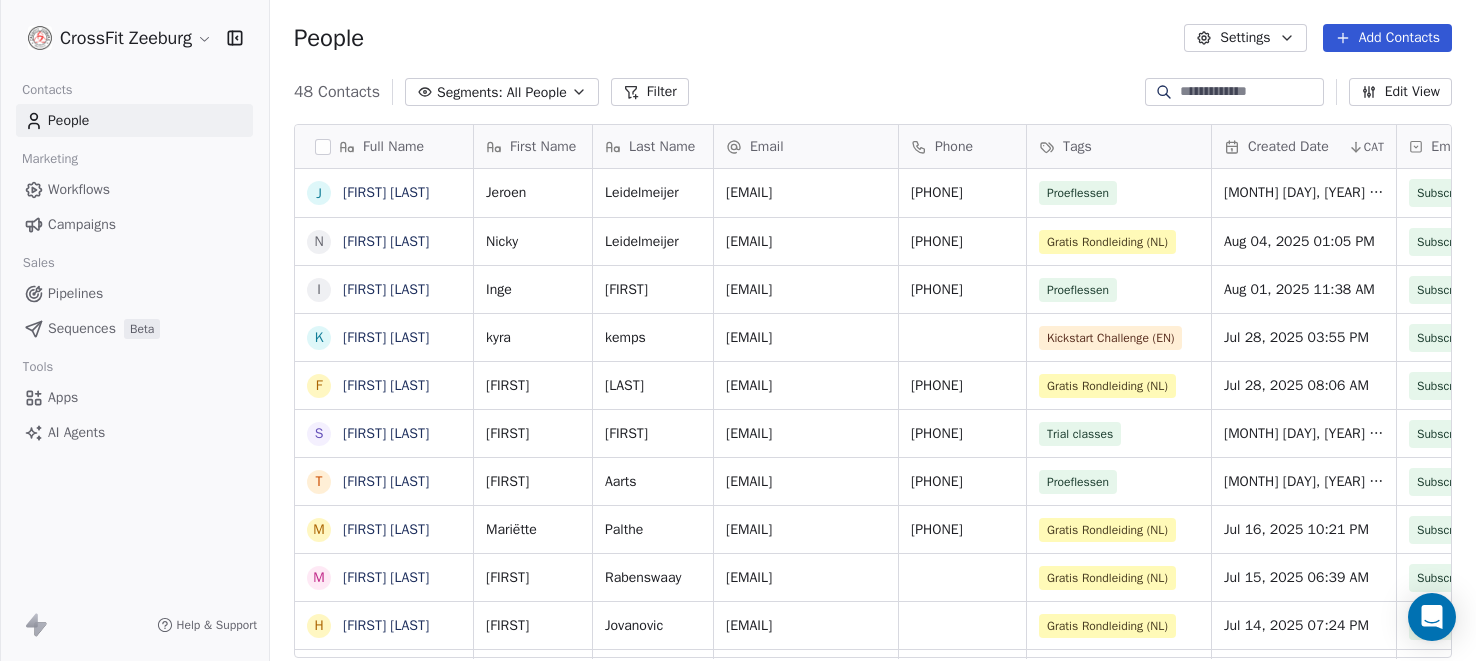 scroll, scrollTop: 0, scrollLeft: 0, axis: both 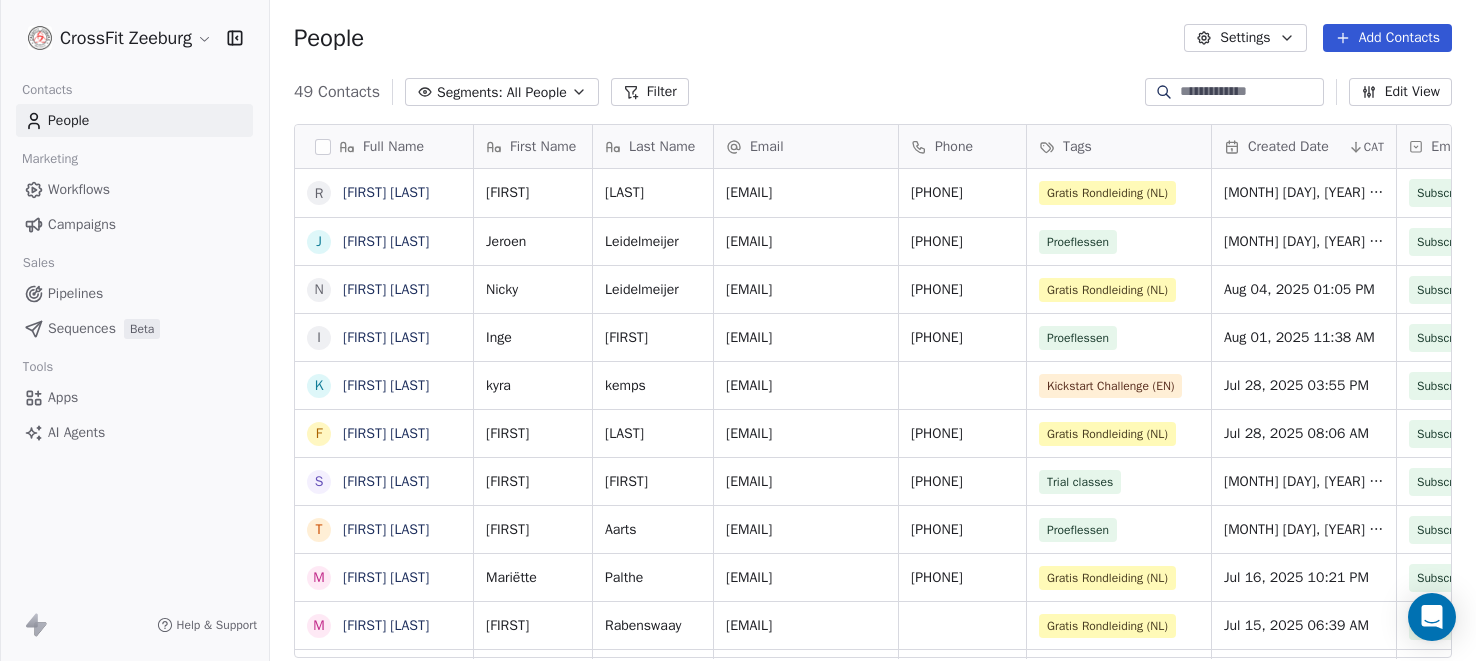 click on "Workflows" at bounding box center [79, 189] 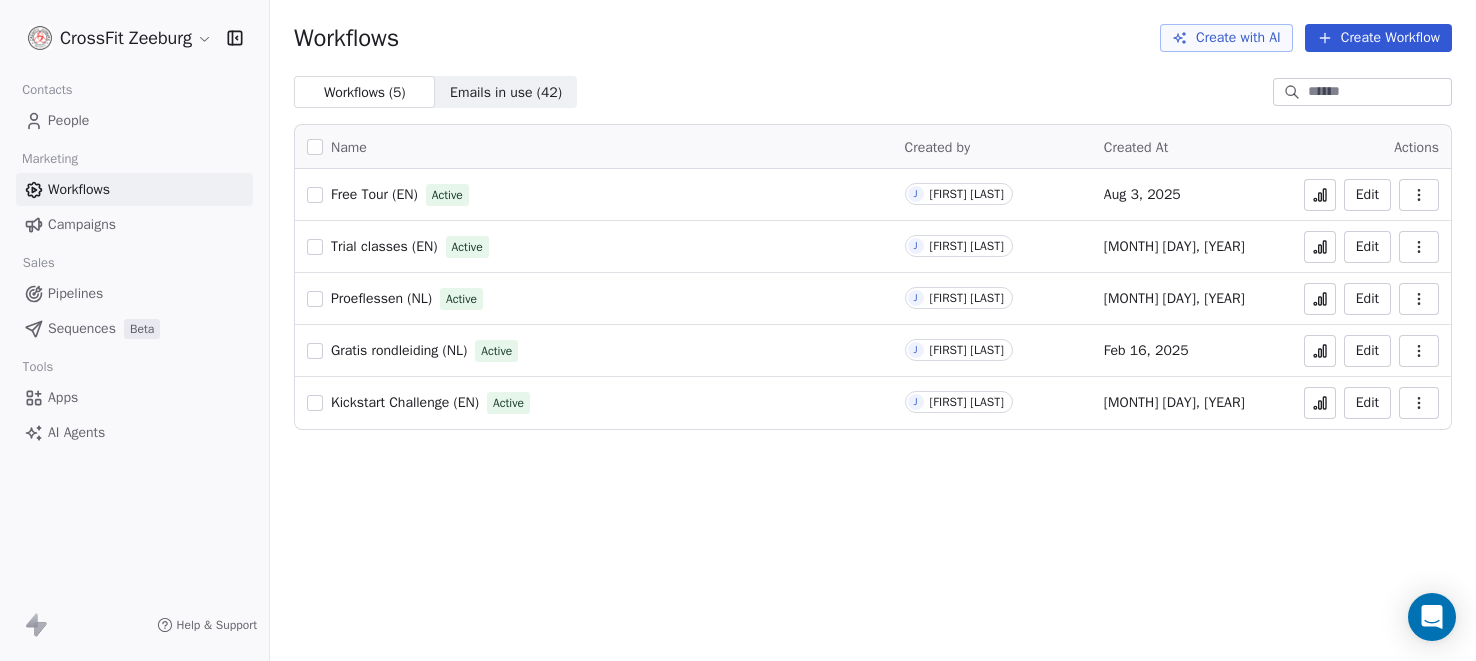 click on "Gratis rondleiding (NL)" at bounding box center [399, 350] 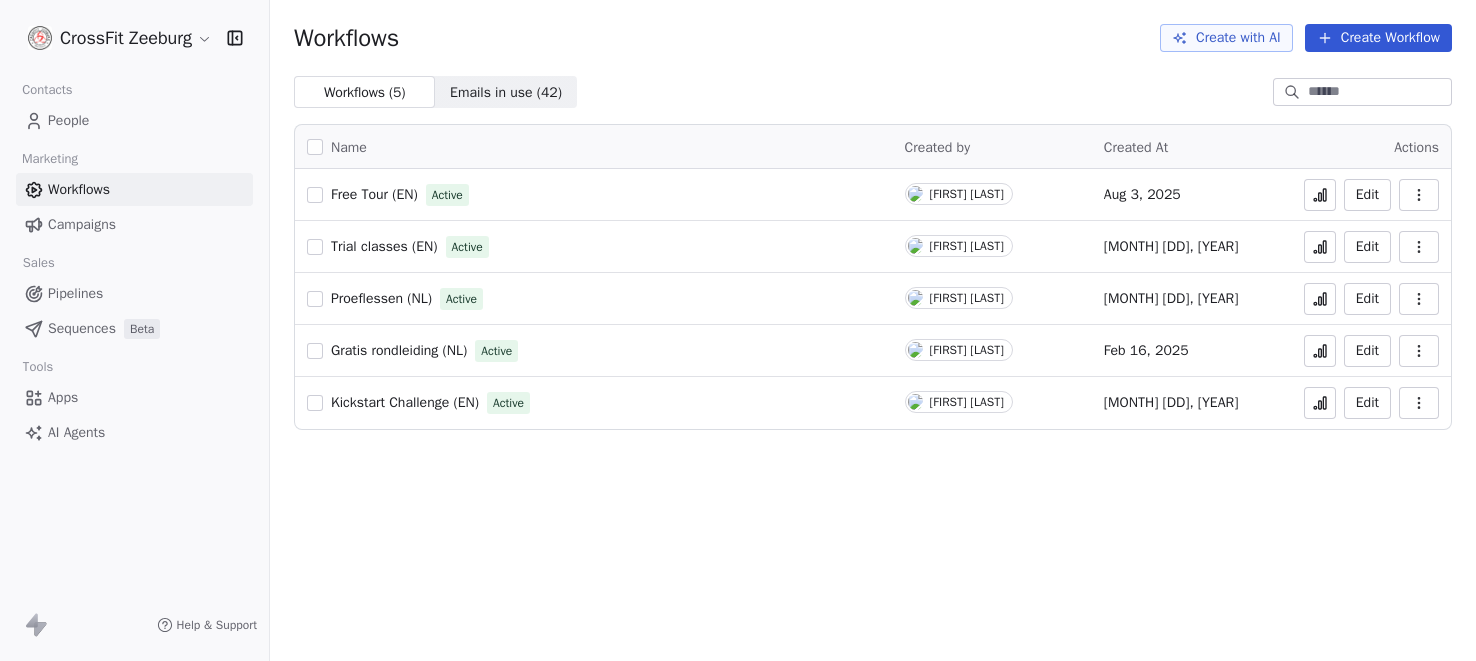 scroll, scrollTop: 0, scrollLeft: 0, axis: both 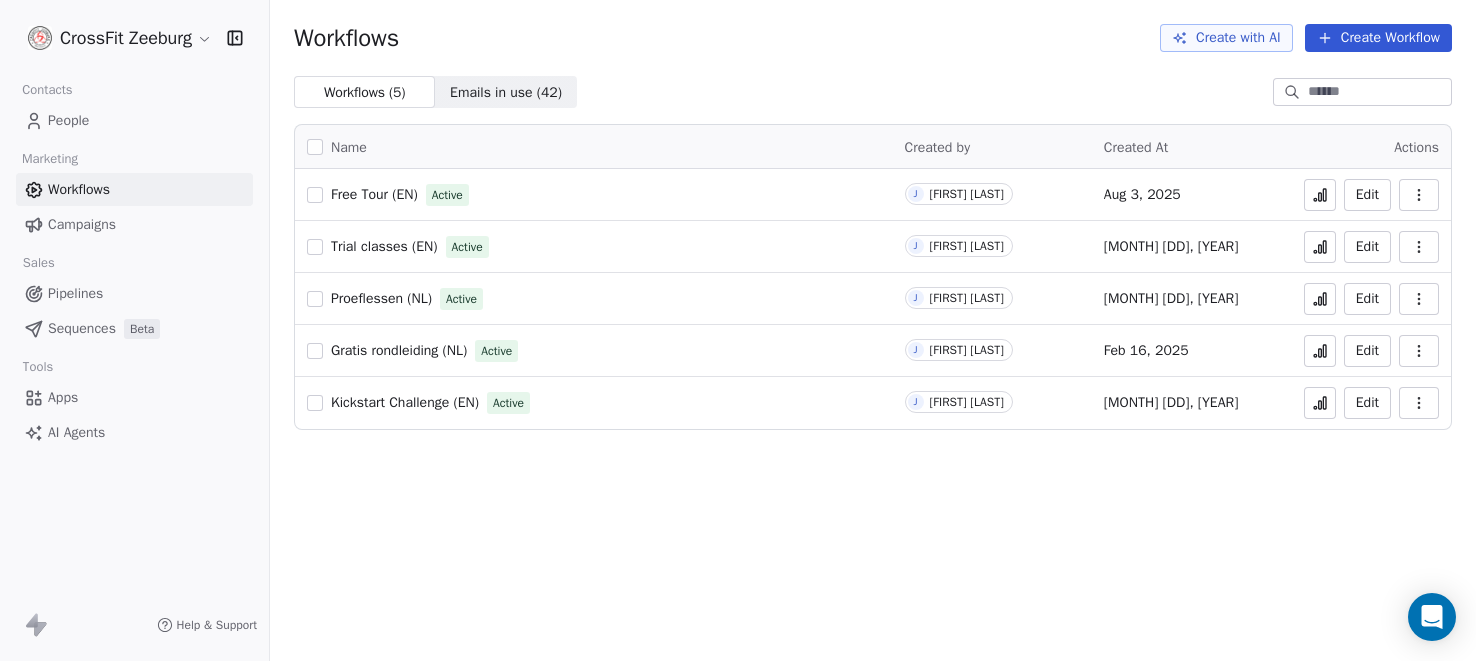 click on "People" at bounding box center (68, 120) 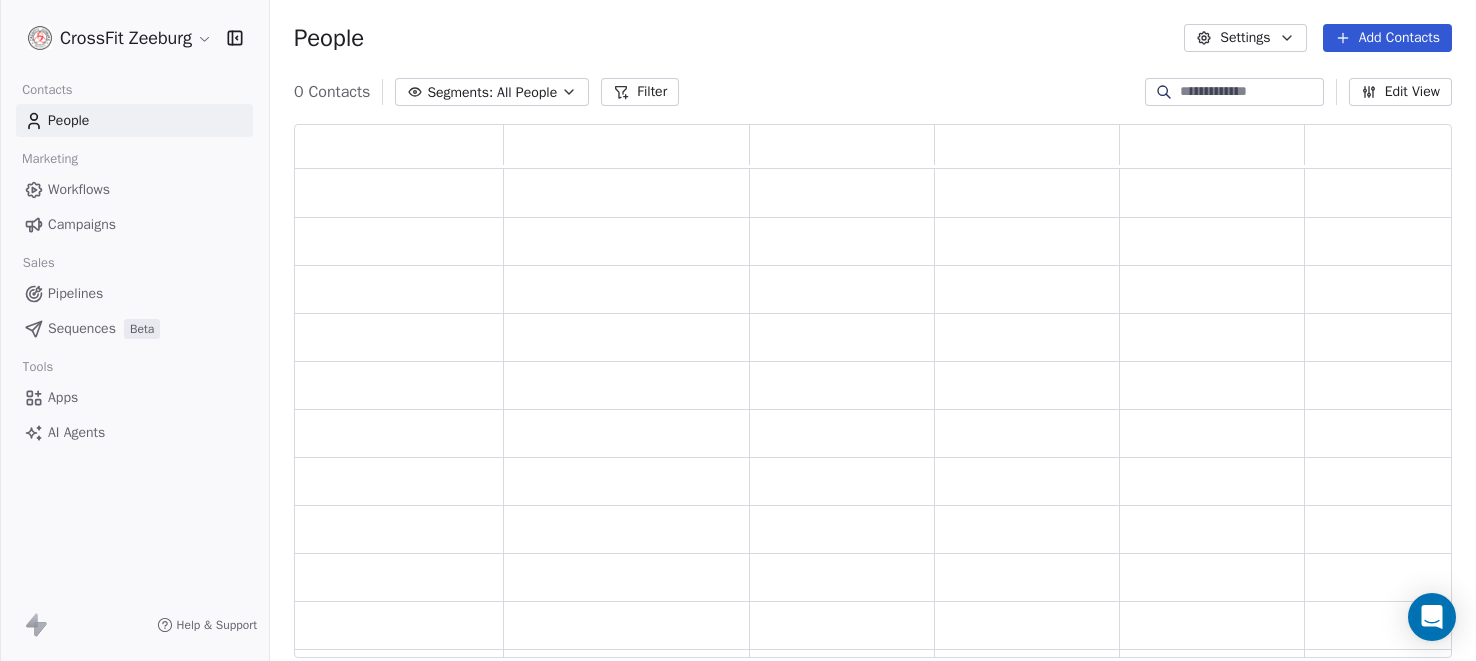 scroll, scrollTop: 1, scrollLeft: 1, axis: both 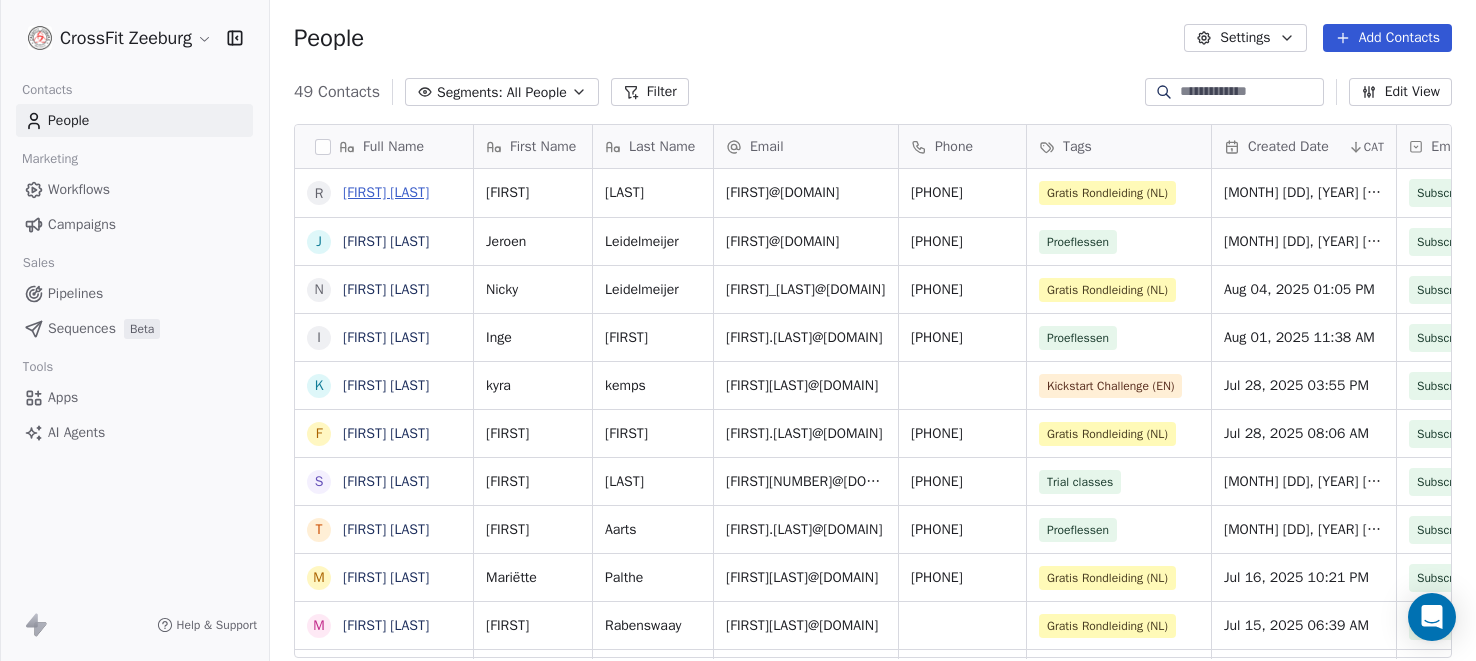 click on "[FIRST] [LAST]" at bounding box center (386, 192) 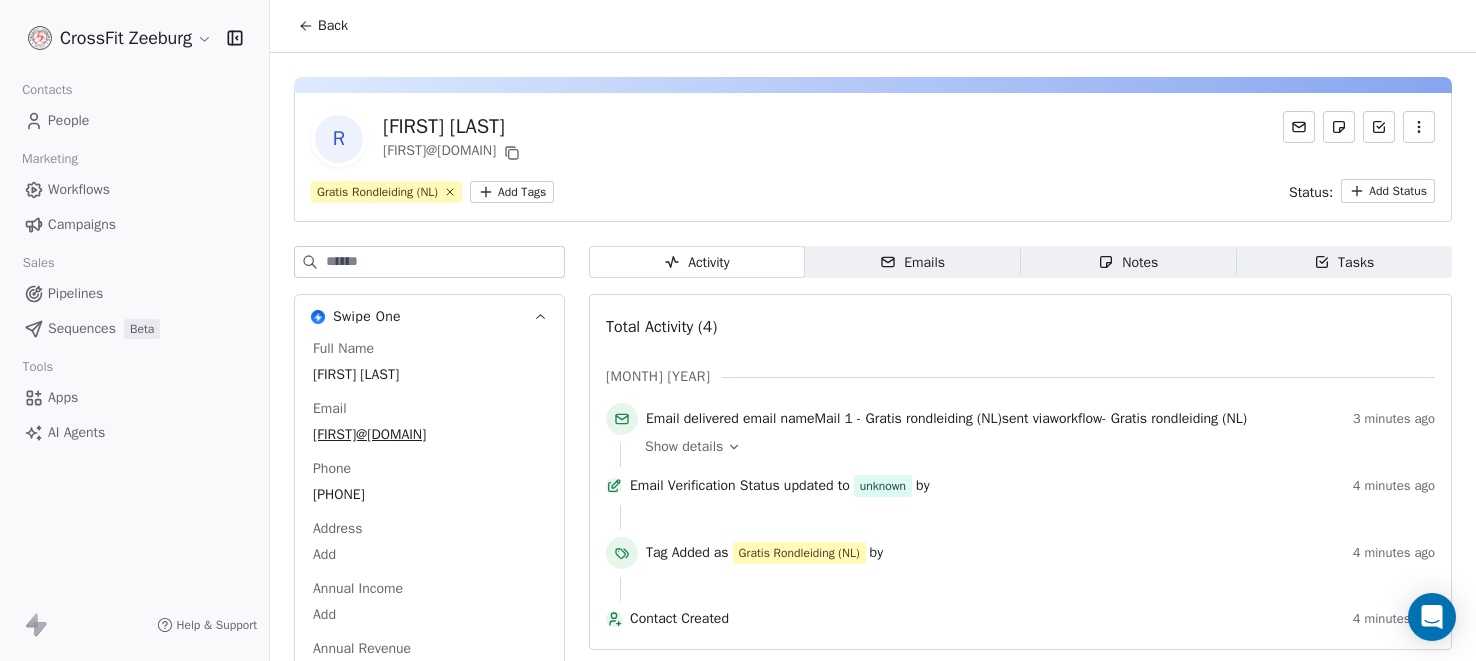 scroll, scrollTop: 86, scrollLeft: 0, axis: vertical 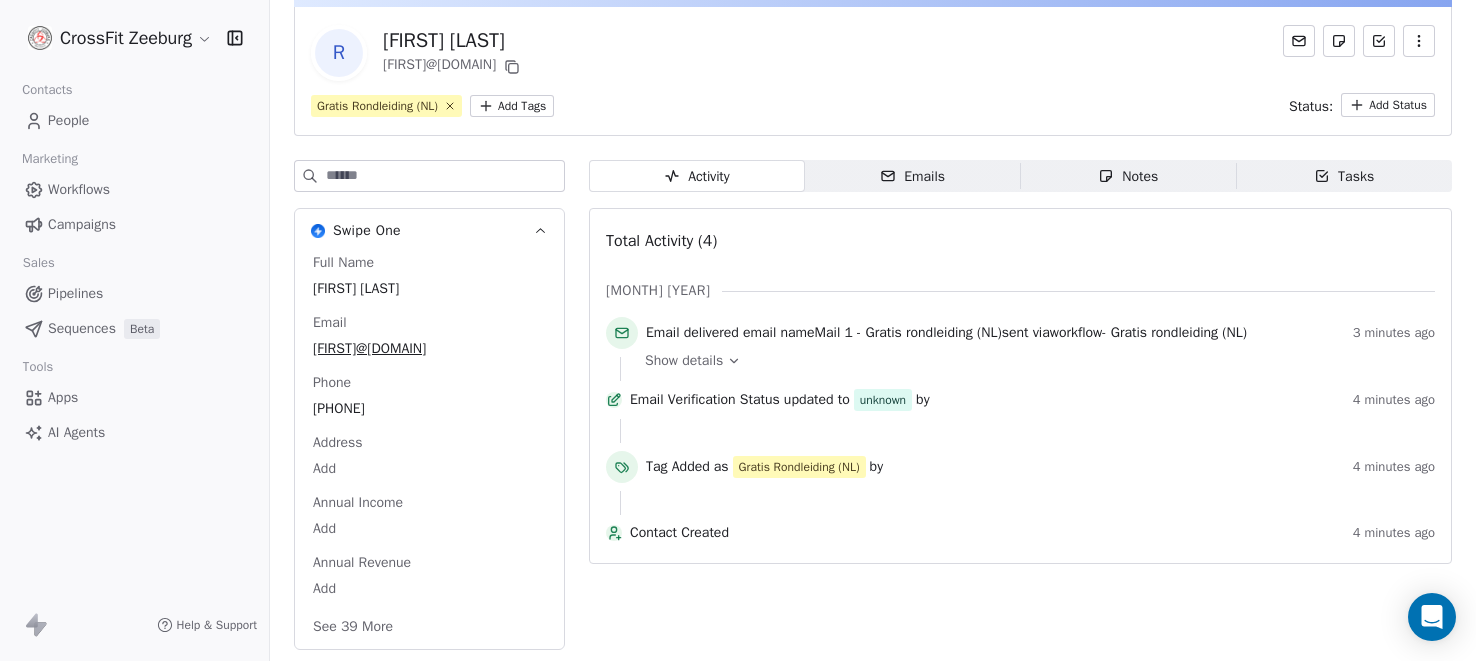 click on "Show details" at bounding box center (684, 361) 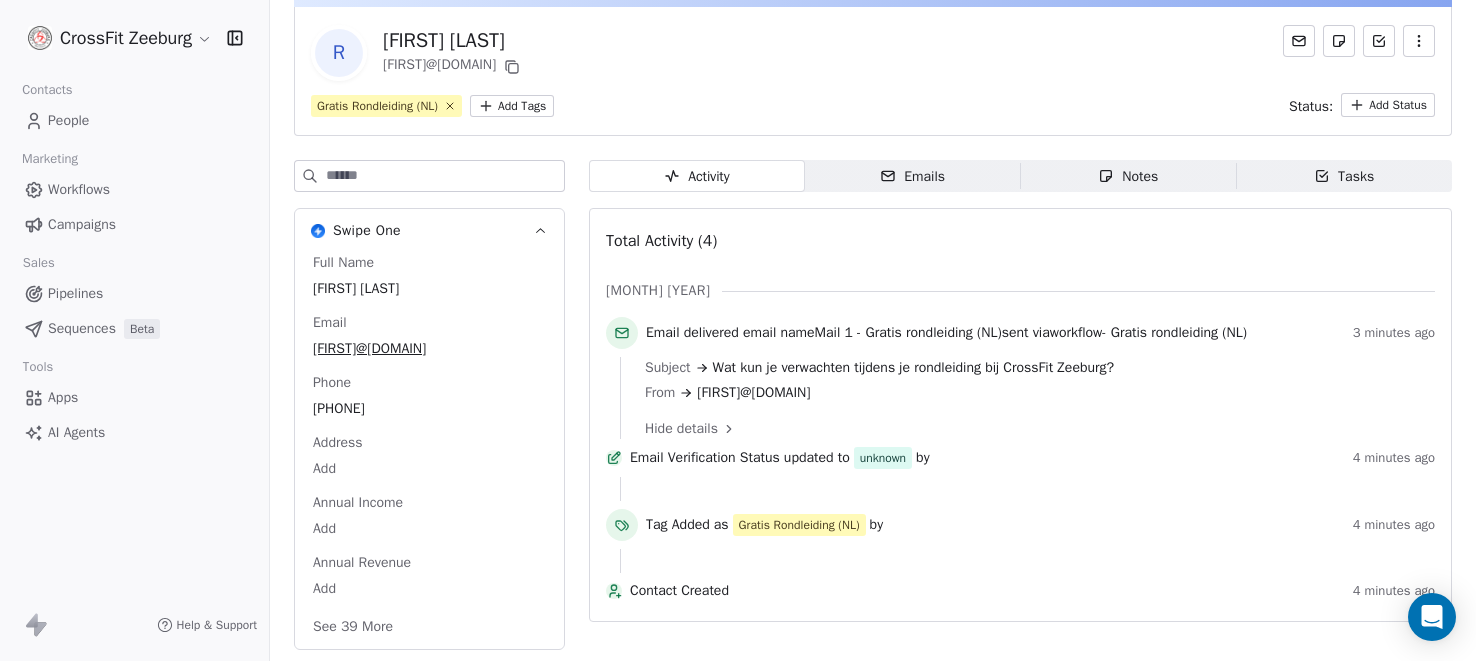 click on "People" at bounding box center [68, 120] 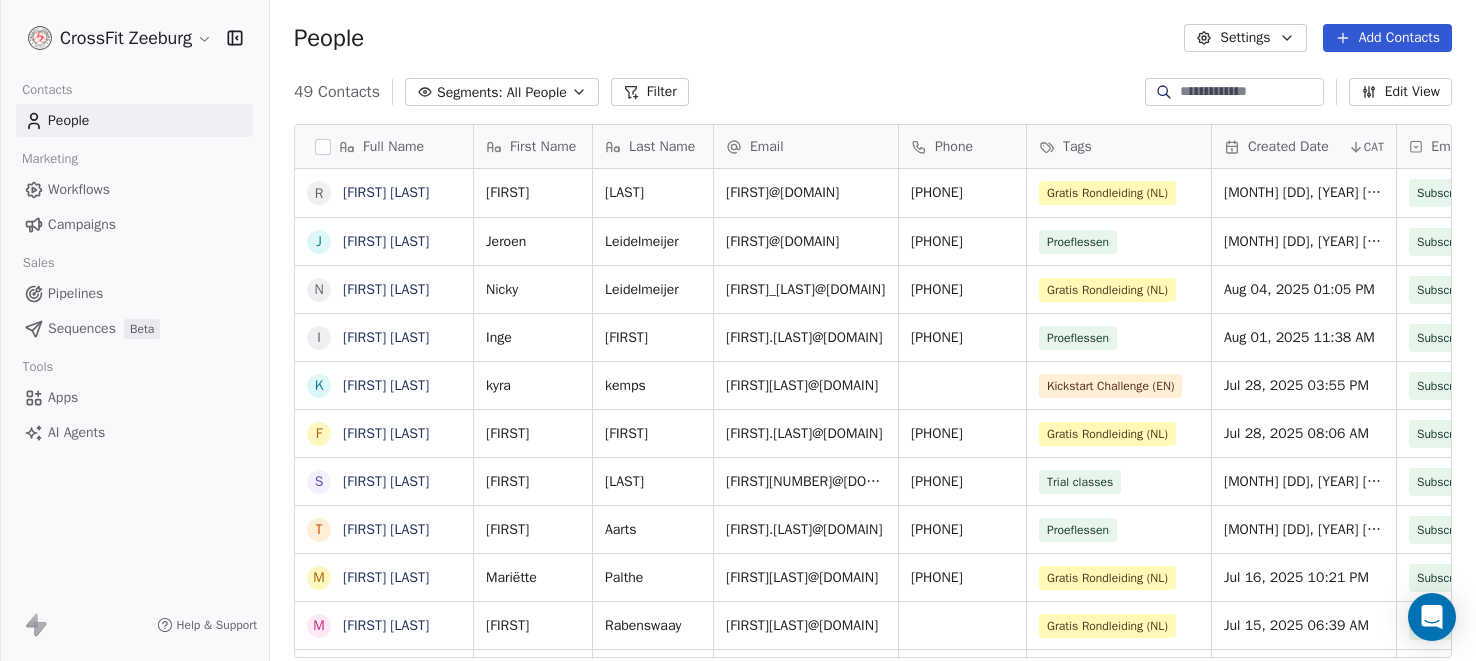 scroll, scrollTop: 0, scrollLeft: 0, axis: both 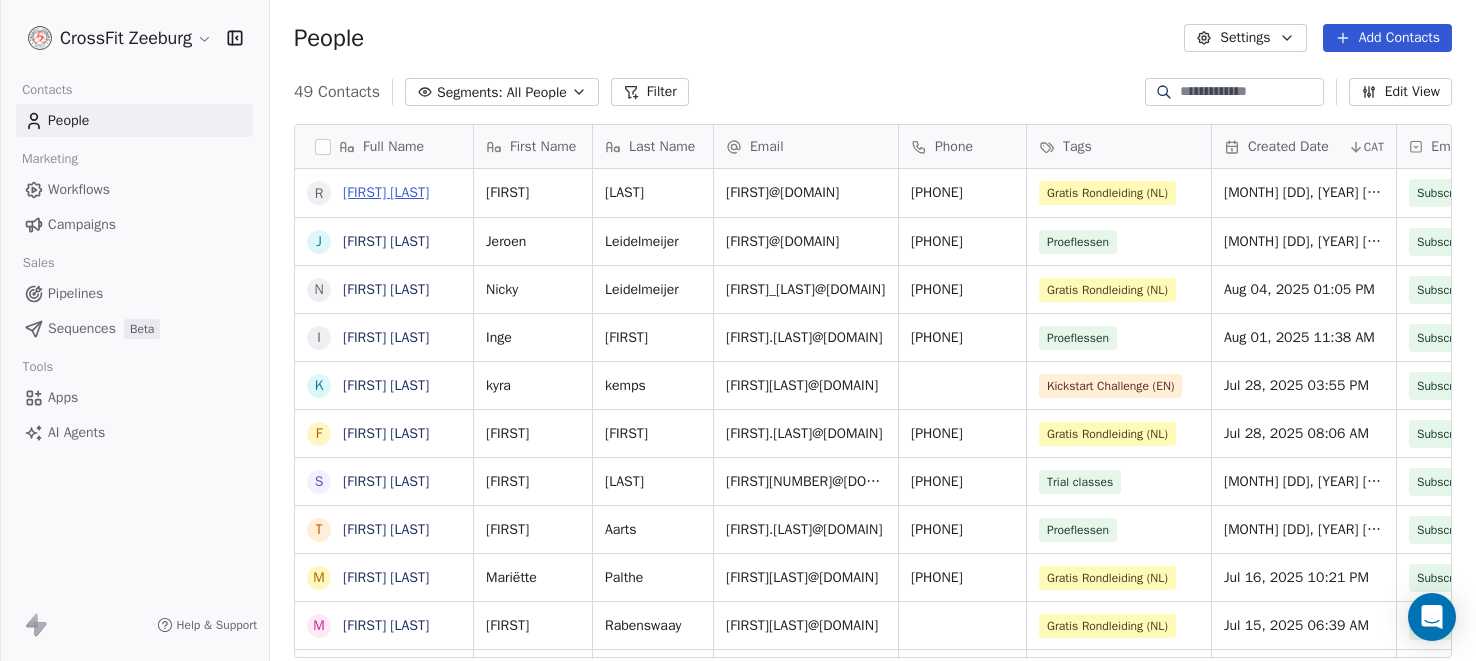 click on "[FIRST] [LAST]" at bounding box center (386, 192) 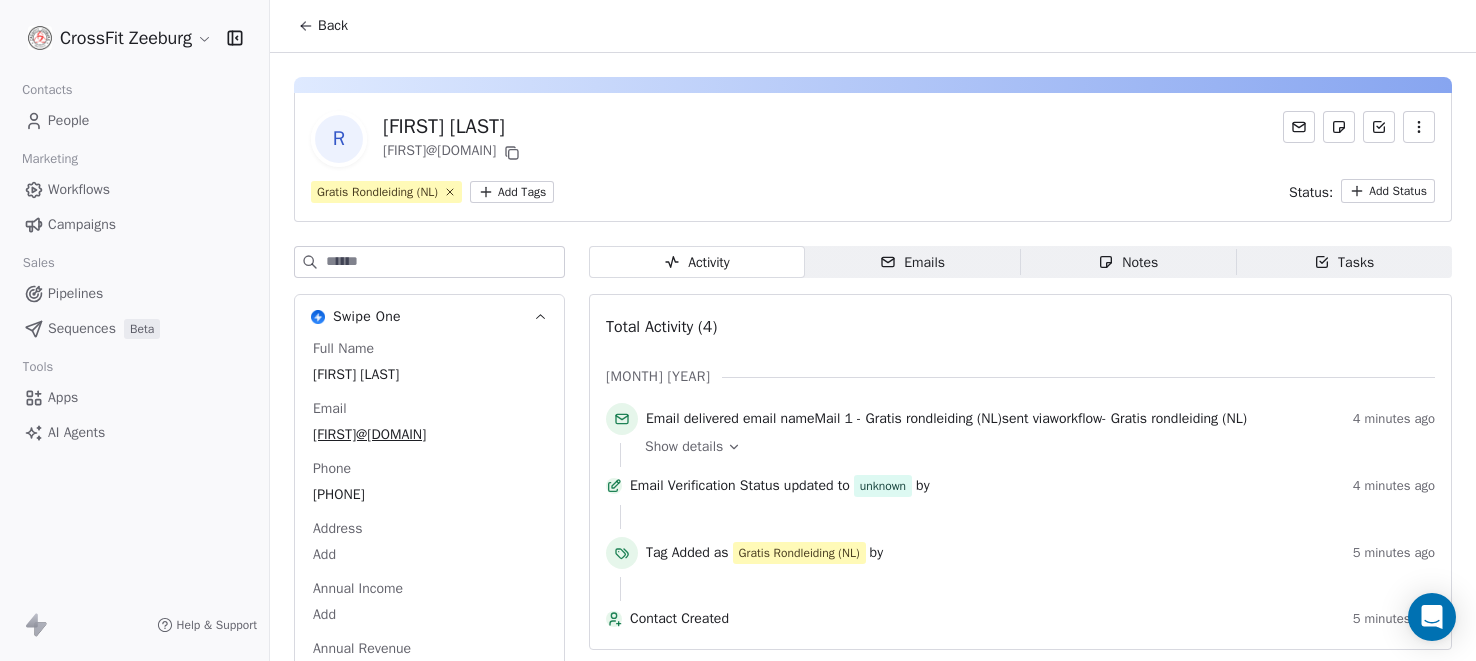 click on "Show details" at bounding box center [684, 447] 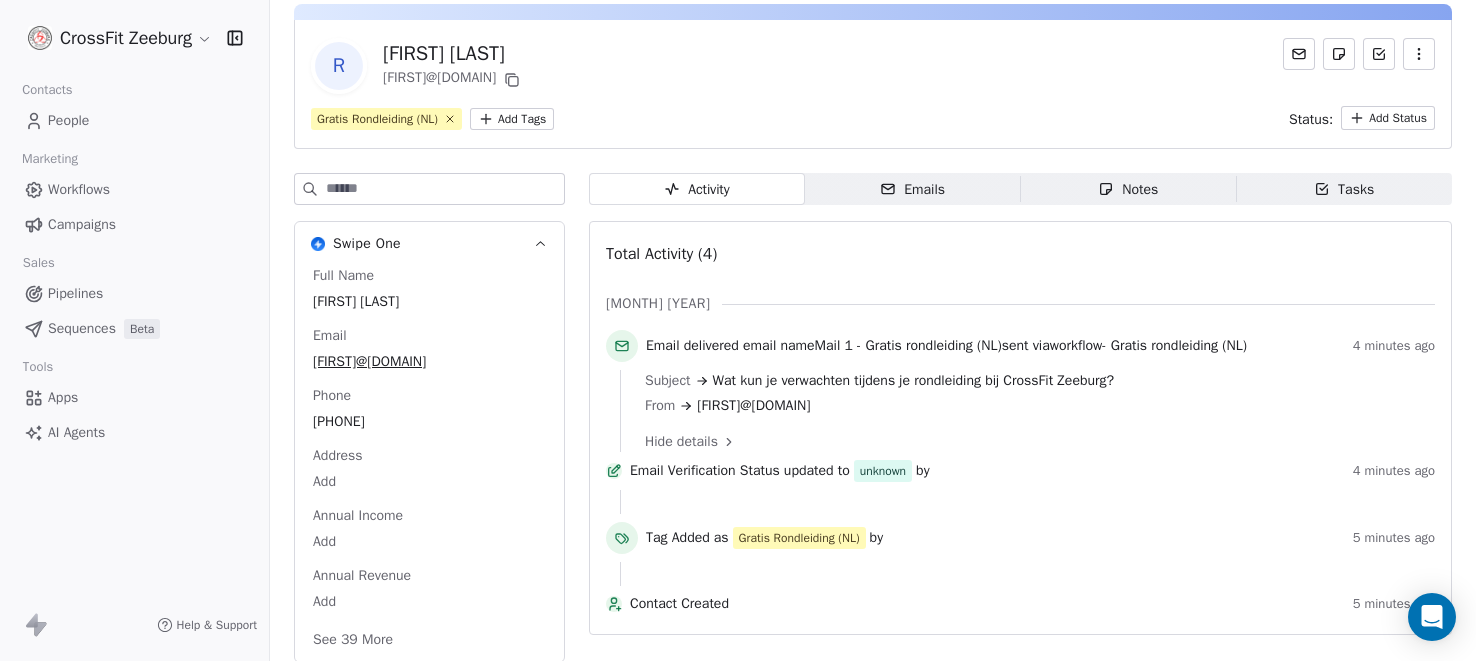 scroll, scrollTop: 80, scrollLeft: 0, axis: vertical 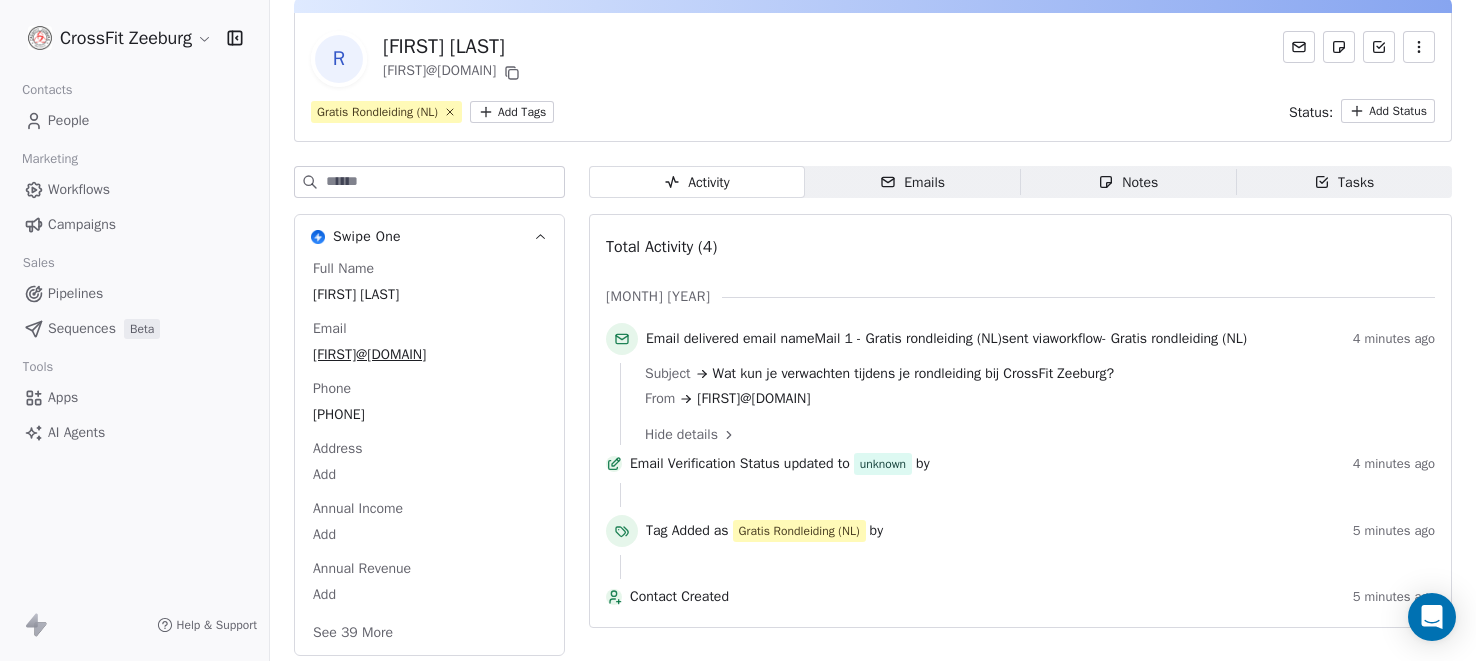 click on "Emails Emails" at bounding box center [913, 182] 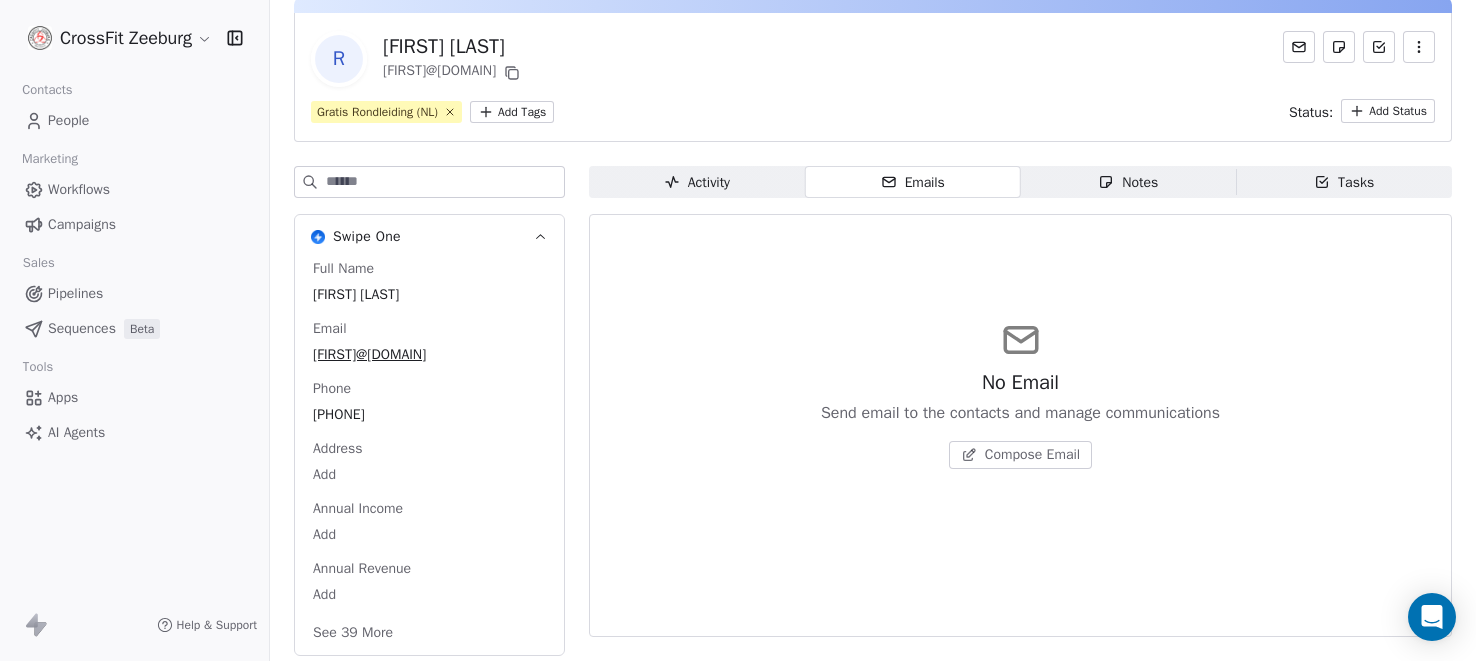 click on "Notes" at bounding box center (1128, 182) 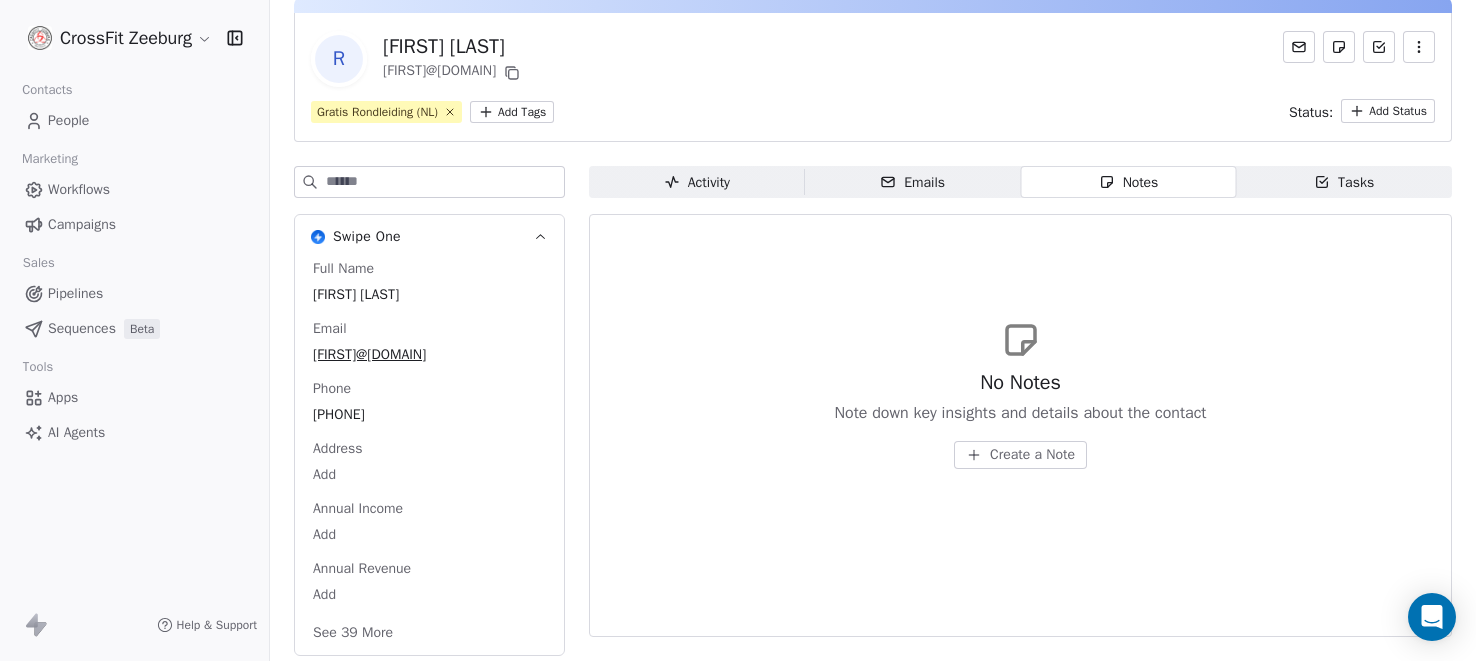 click on "Activity" at bounding box center [697, 182] 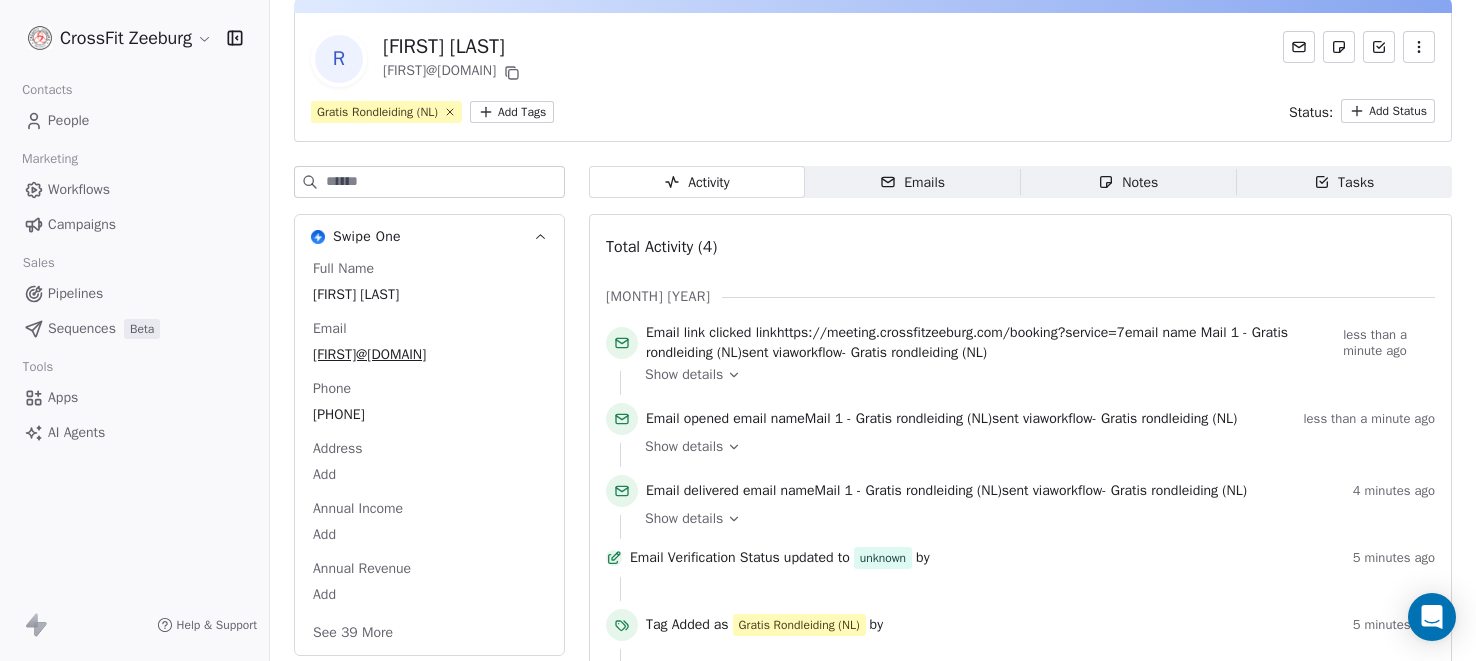click on "Show details" at bounding box center [684, 375] 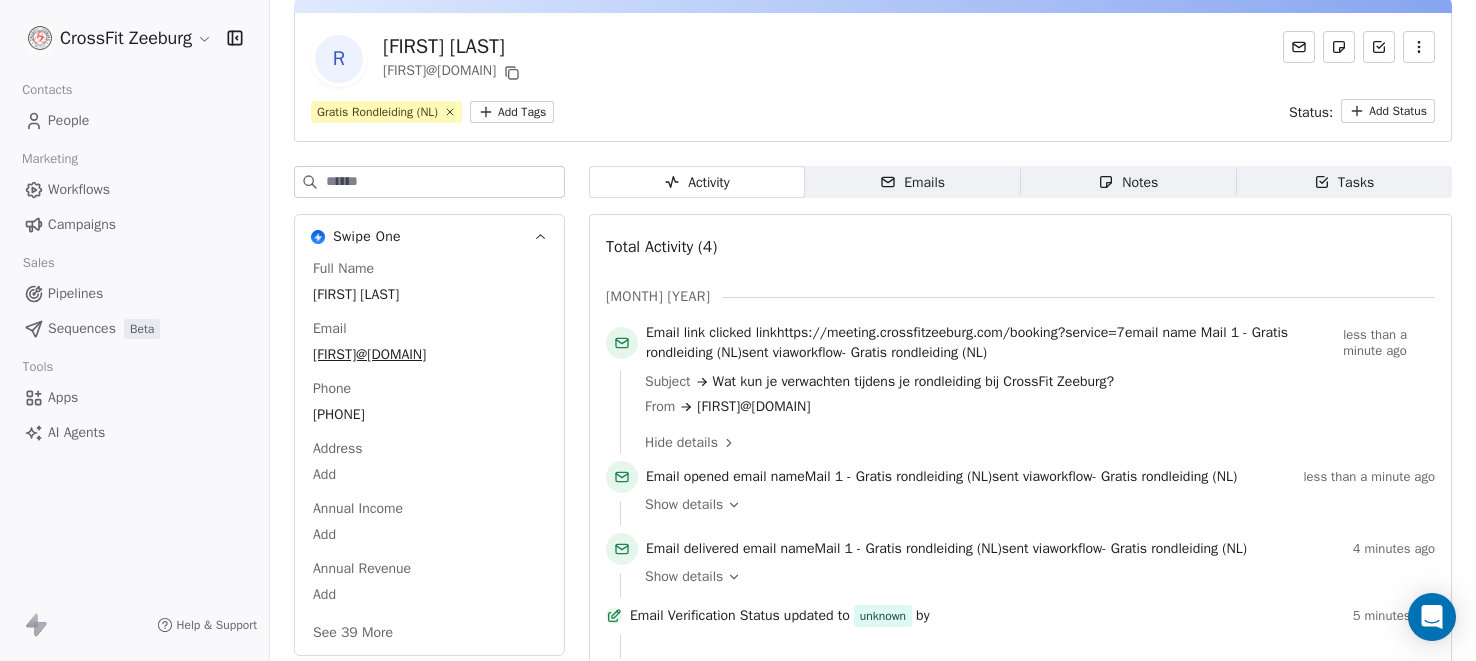 click on "People" at bounding box center [68, 120] 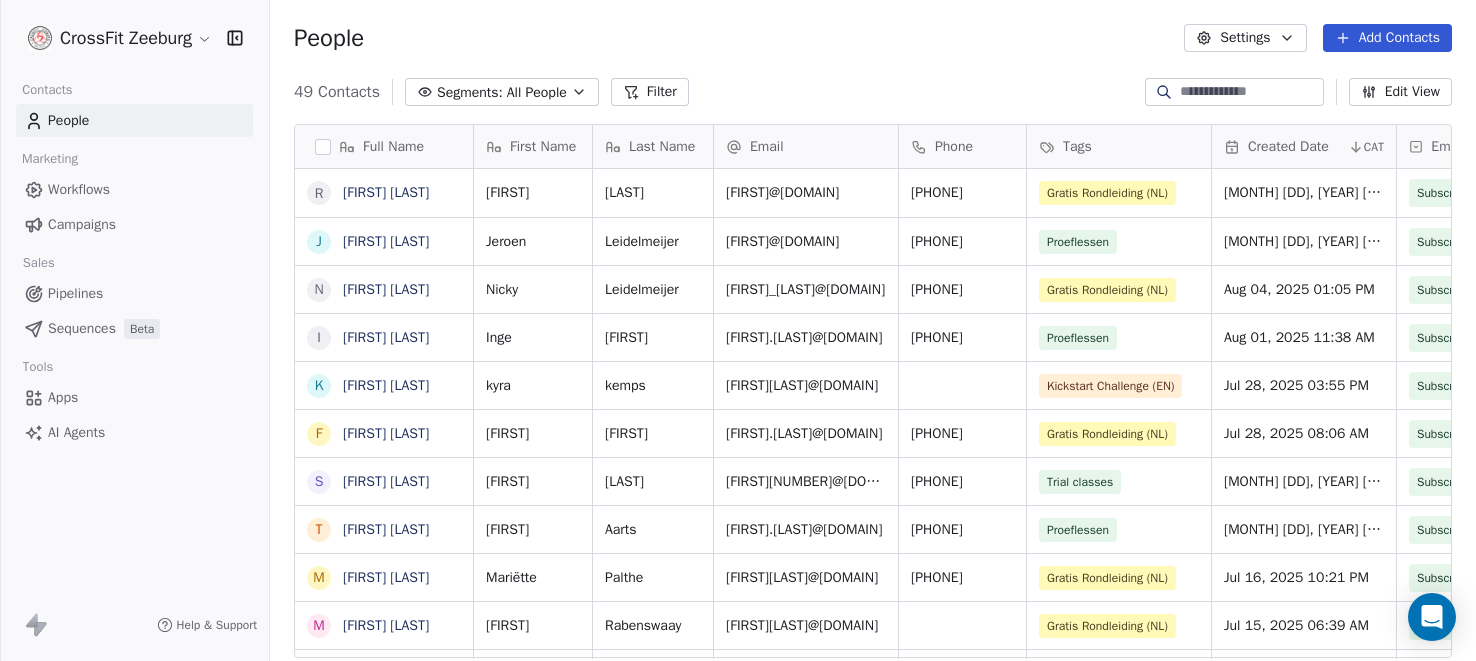 scroll, scrollTop: 0, scrollLeft: 0, axis: both 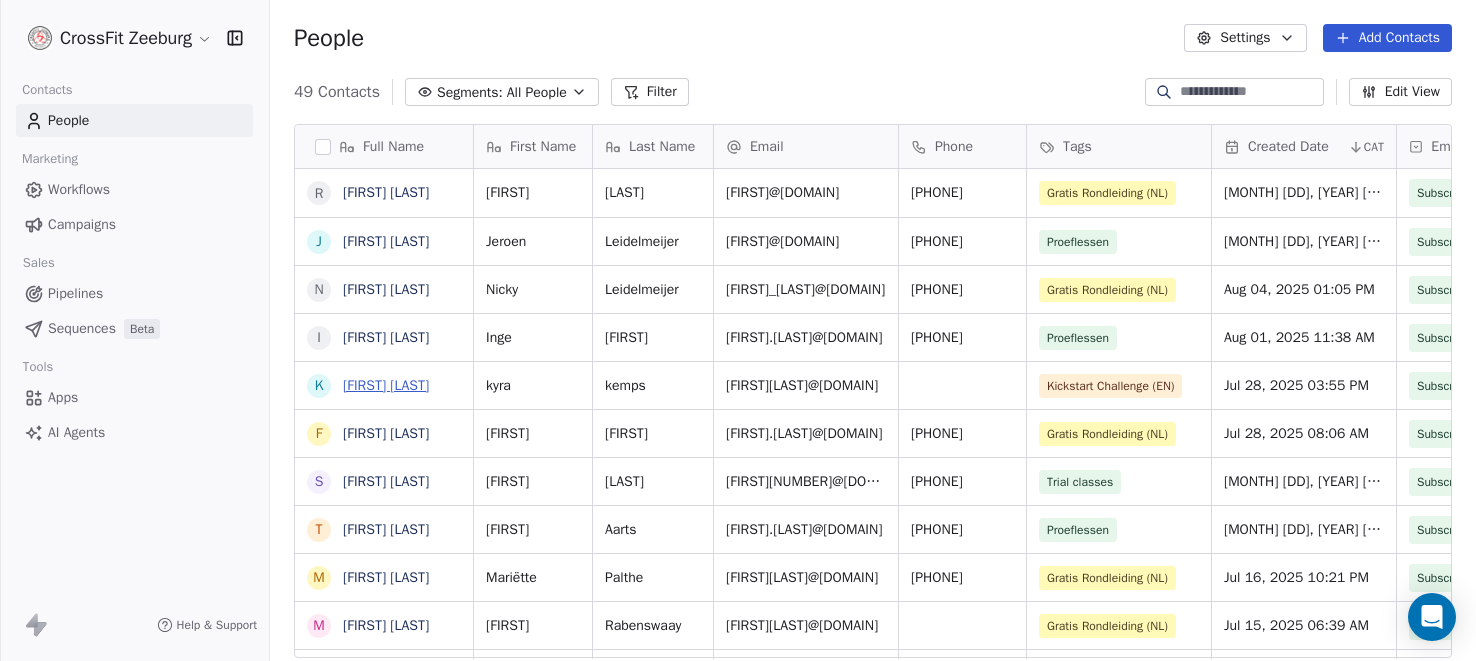click on "[FIRST] [LAST]" at bounding box center [386, 385] 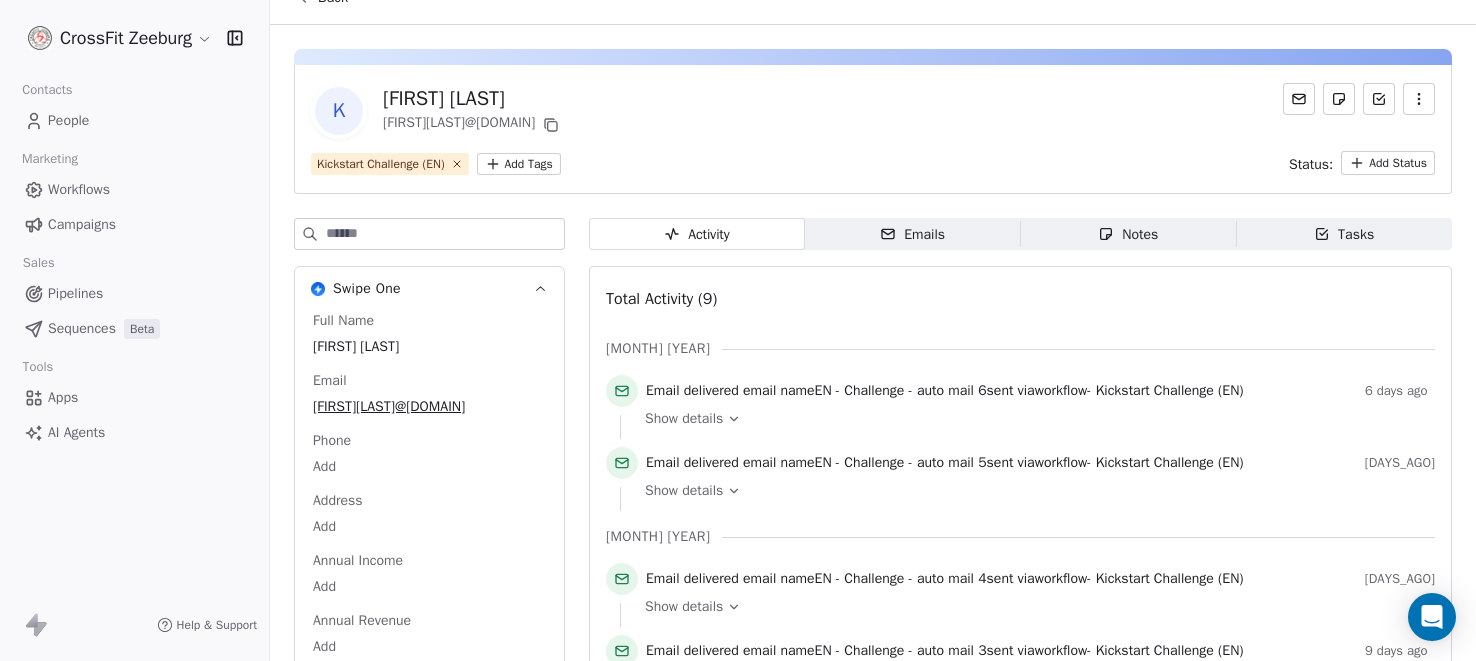 scroll, scrollTop: 0, scrollLeft: 0, axis: both 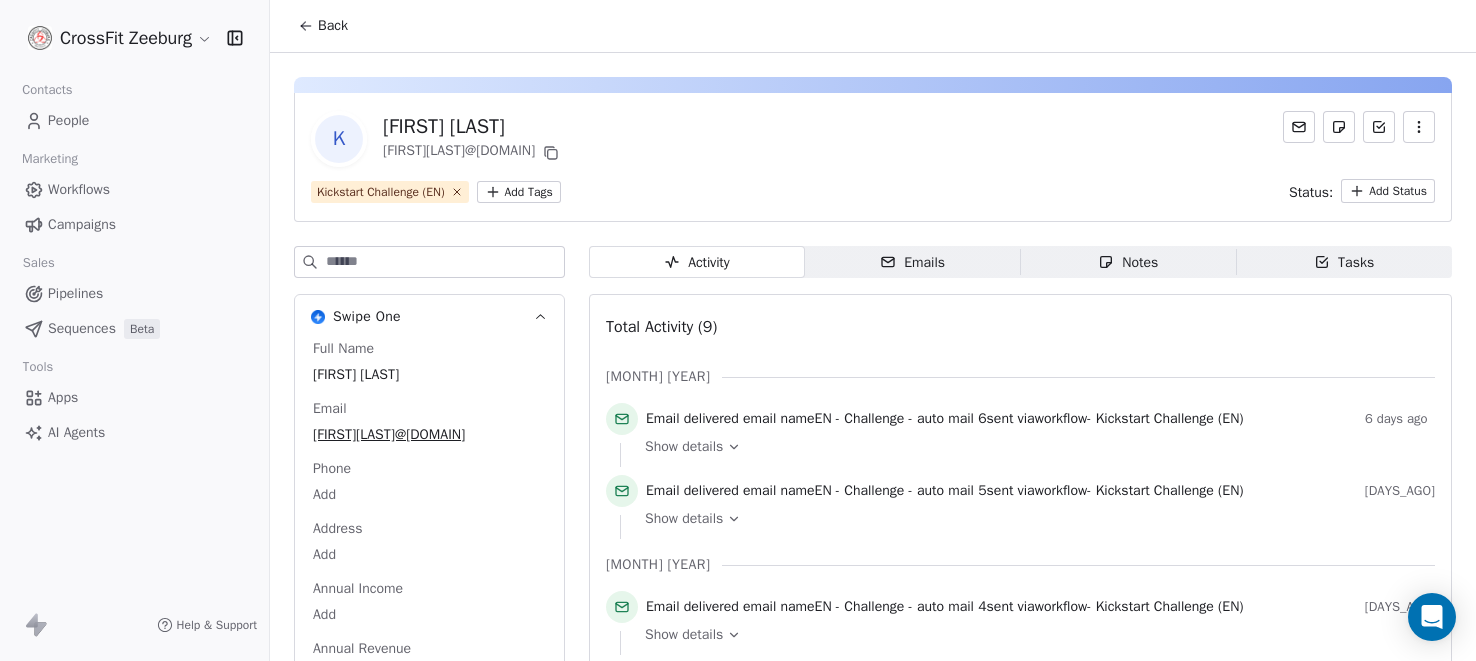 click on "People" at bounding box center [68, 120] 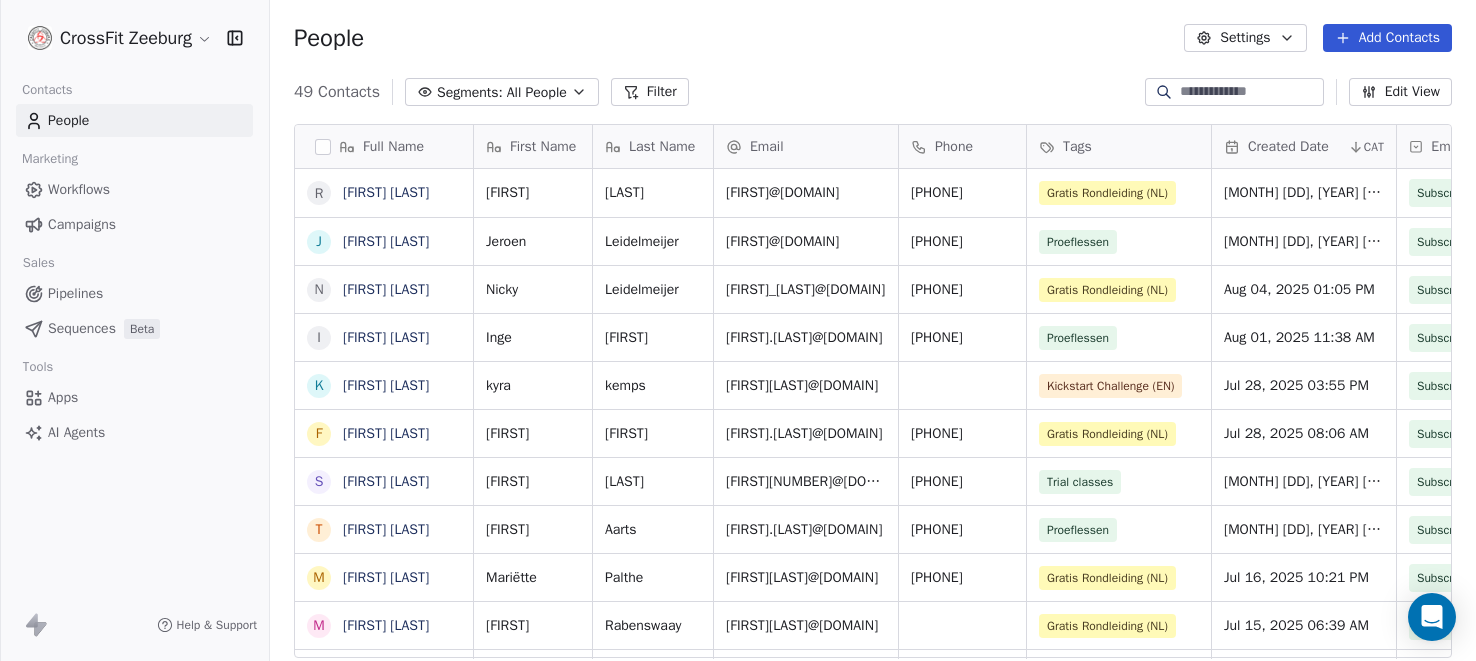 scroll, scrollTop: 0, scrollLeft: 0, axis: both 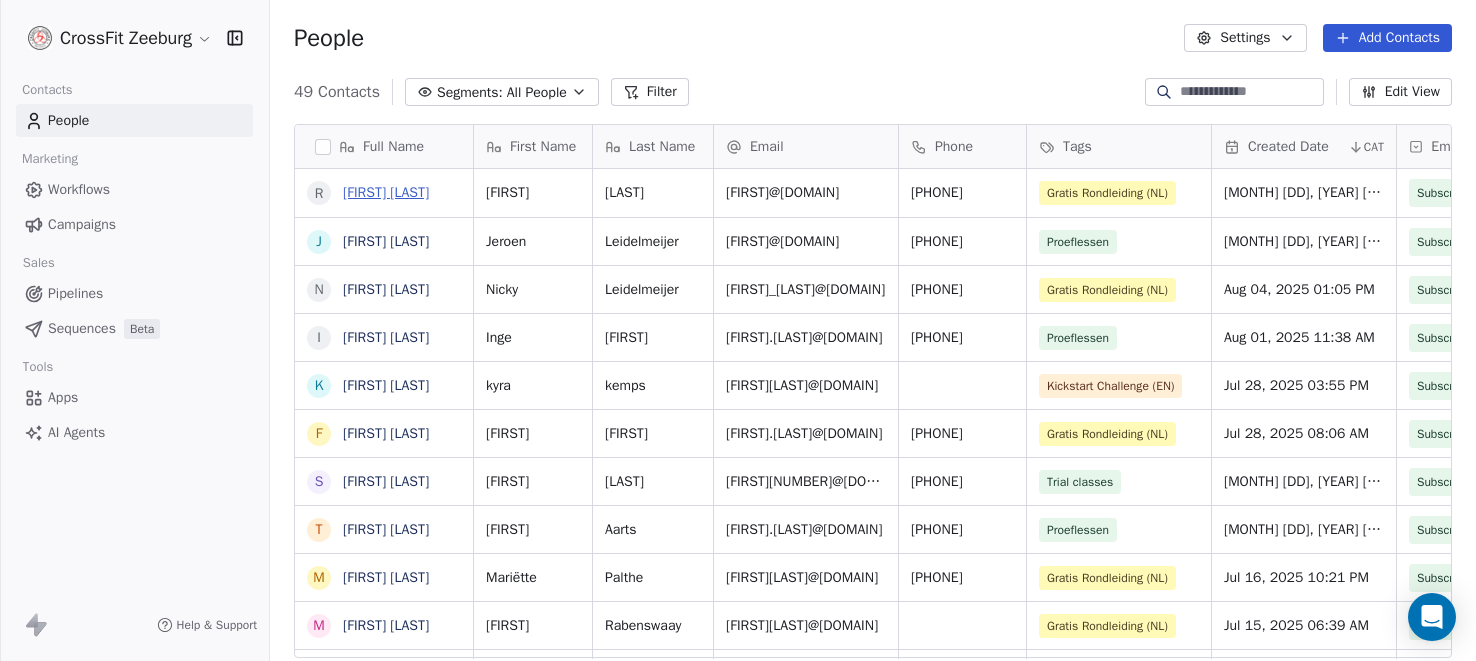click on "[FIRST] [LAST]" at bounding box center (386, 192) 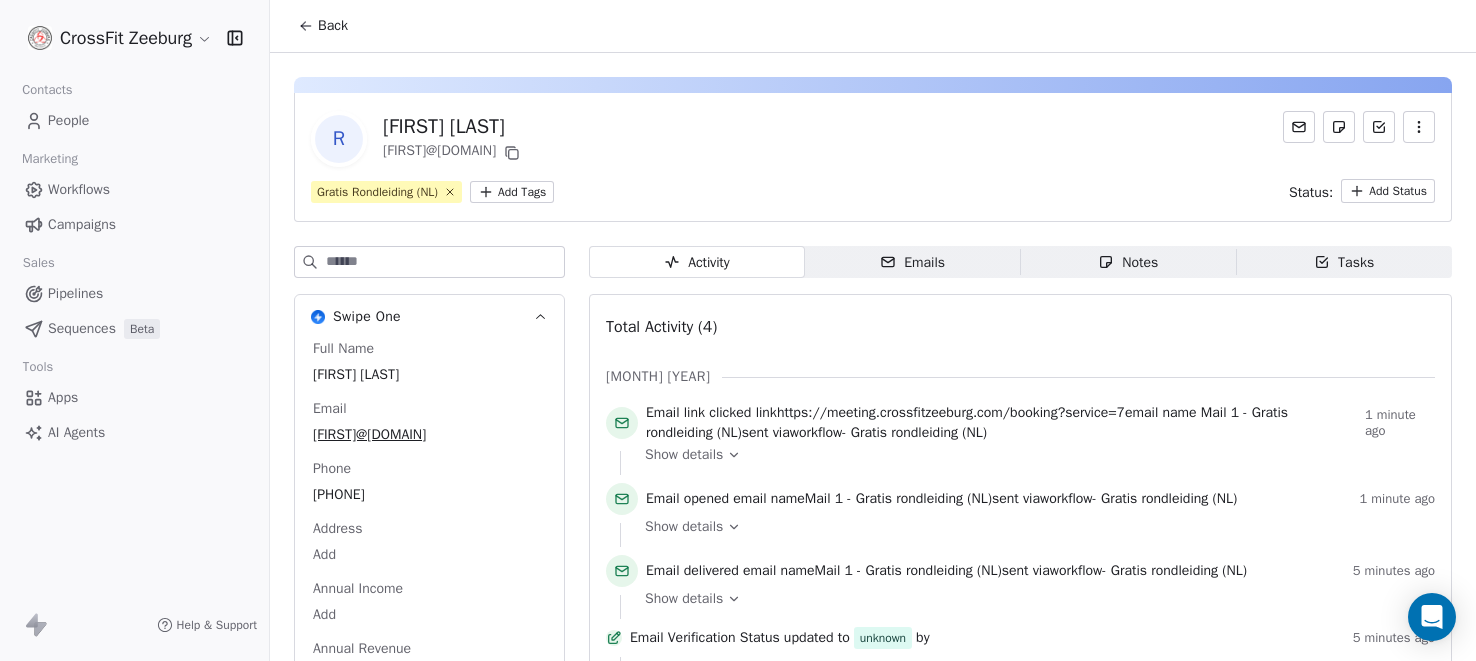 click on "People" at bounding box center [68, 120] 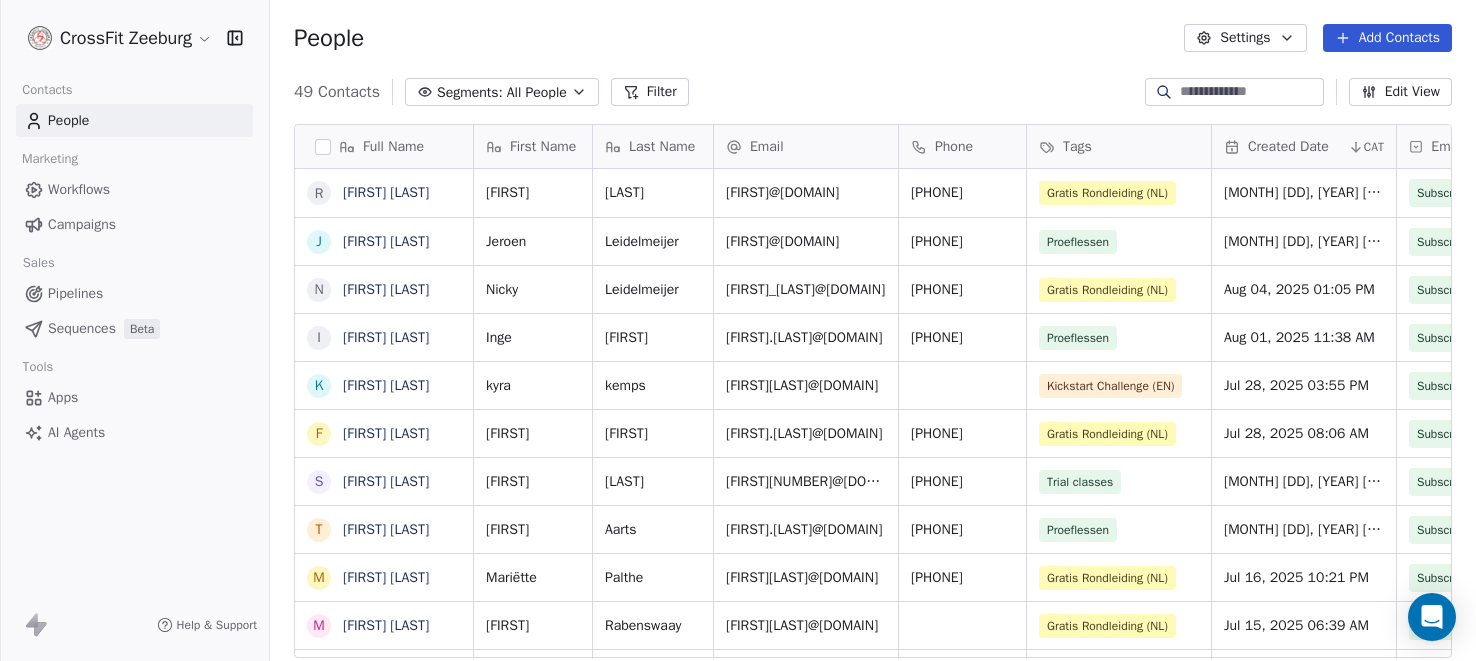 scroll, scrollTop: 0, scrollLeft: 0, axis: both 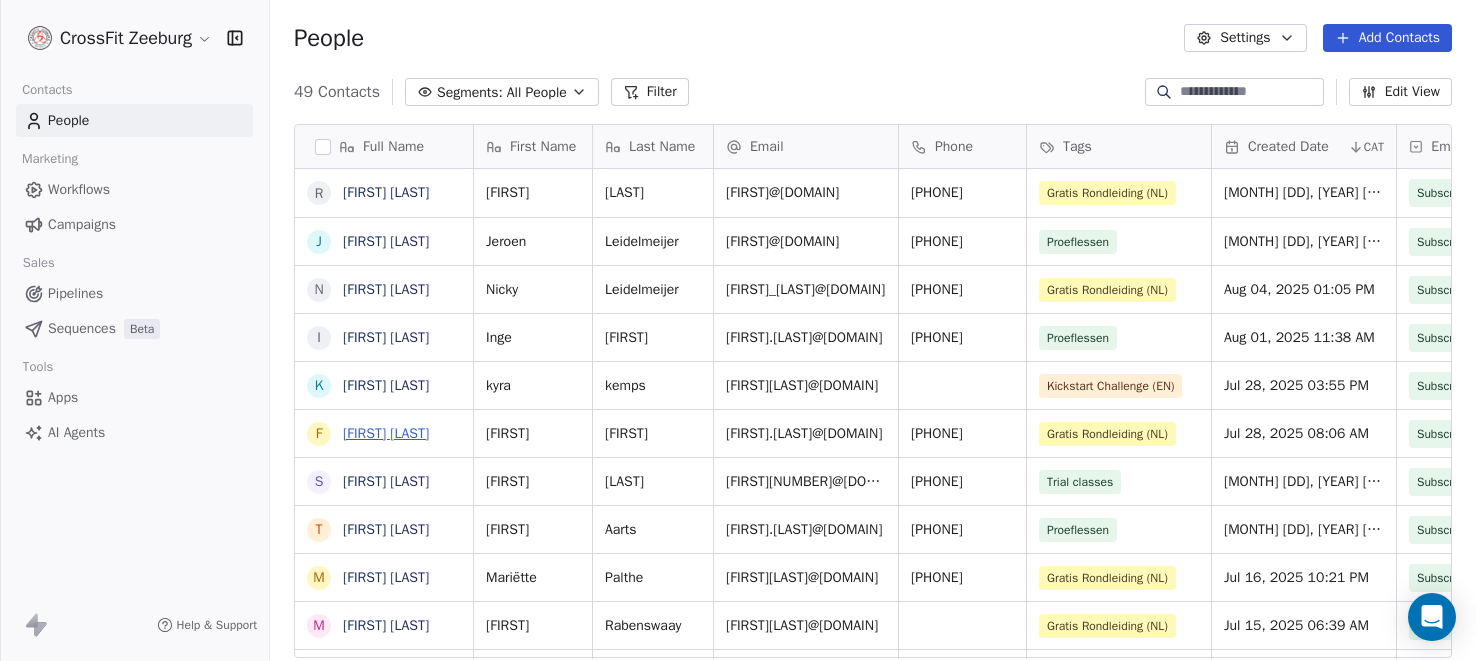 click on "[FIRST] [LAST]" at bounding box center [386, 433] 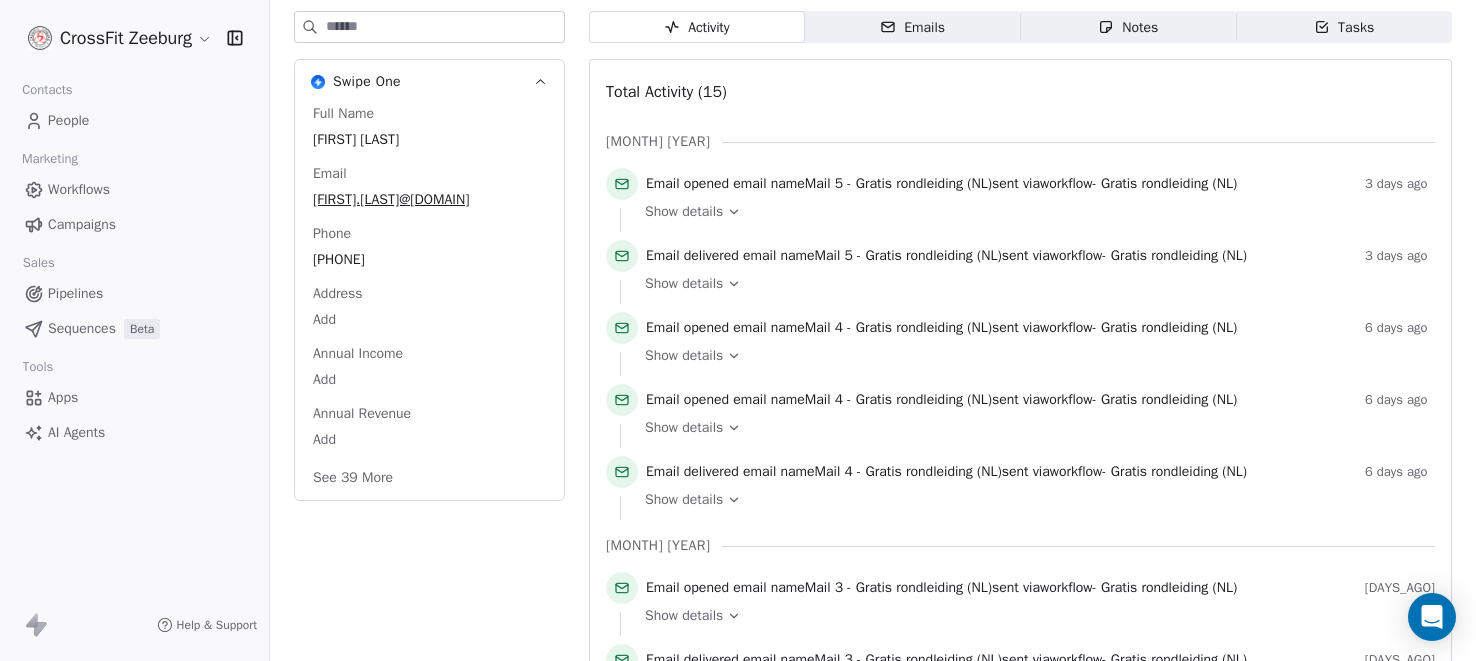 scroll, scrollTop: 232, scrollLeft: 0, axis: vertical 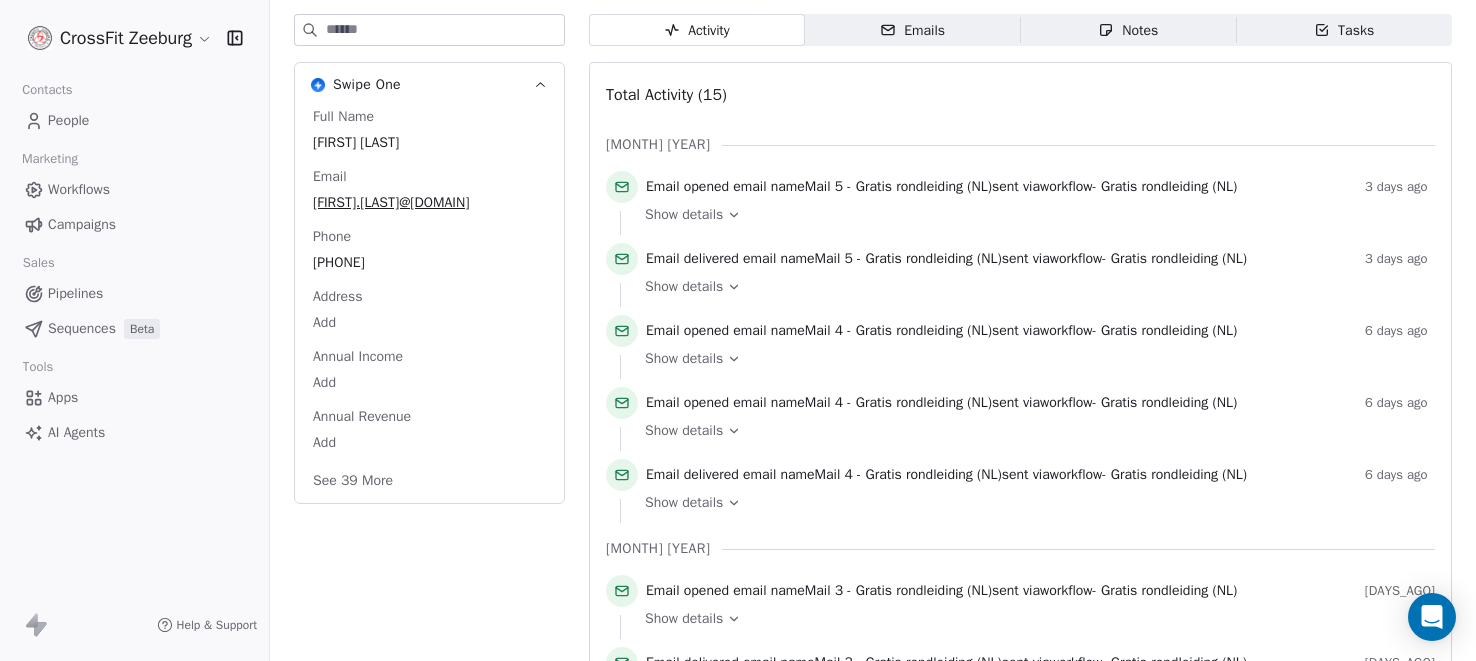 click on "People" at bounding box center [68, 120] 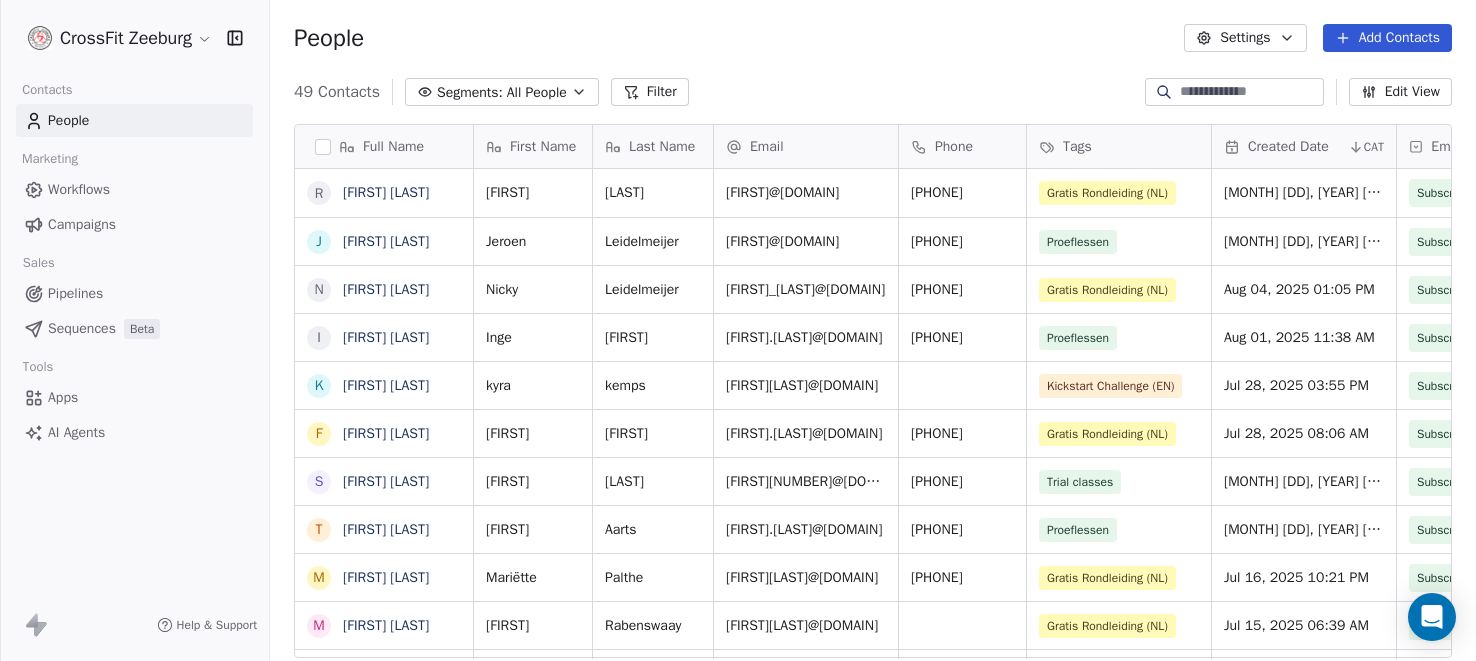 scroll, scrollTop: 0, scrollLeft: 0, axis: both 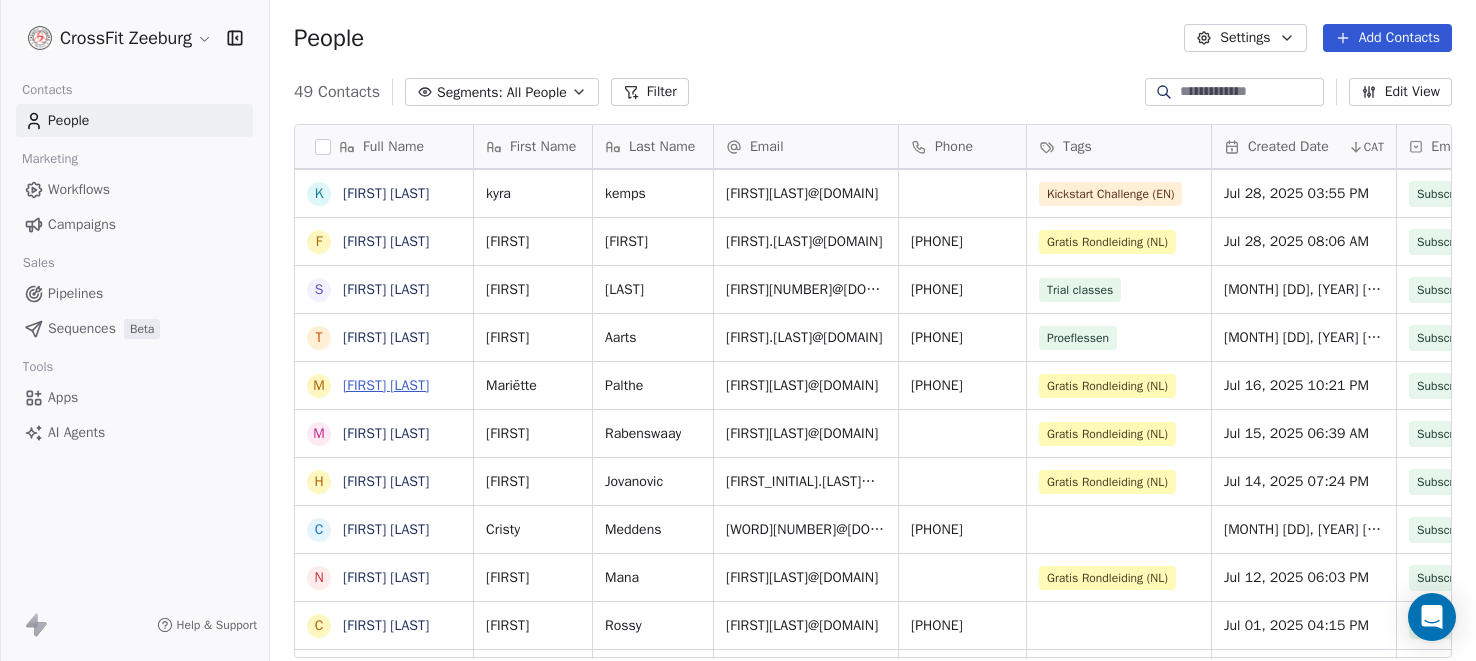 click on "[FIRST] [LAST]" at bounding box center [386, 385] 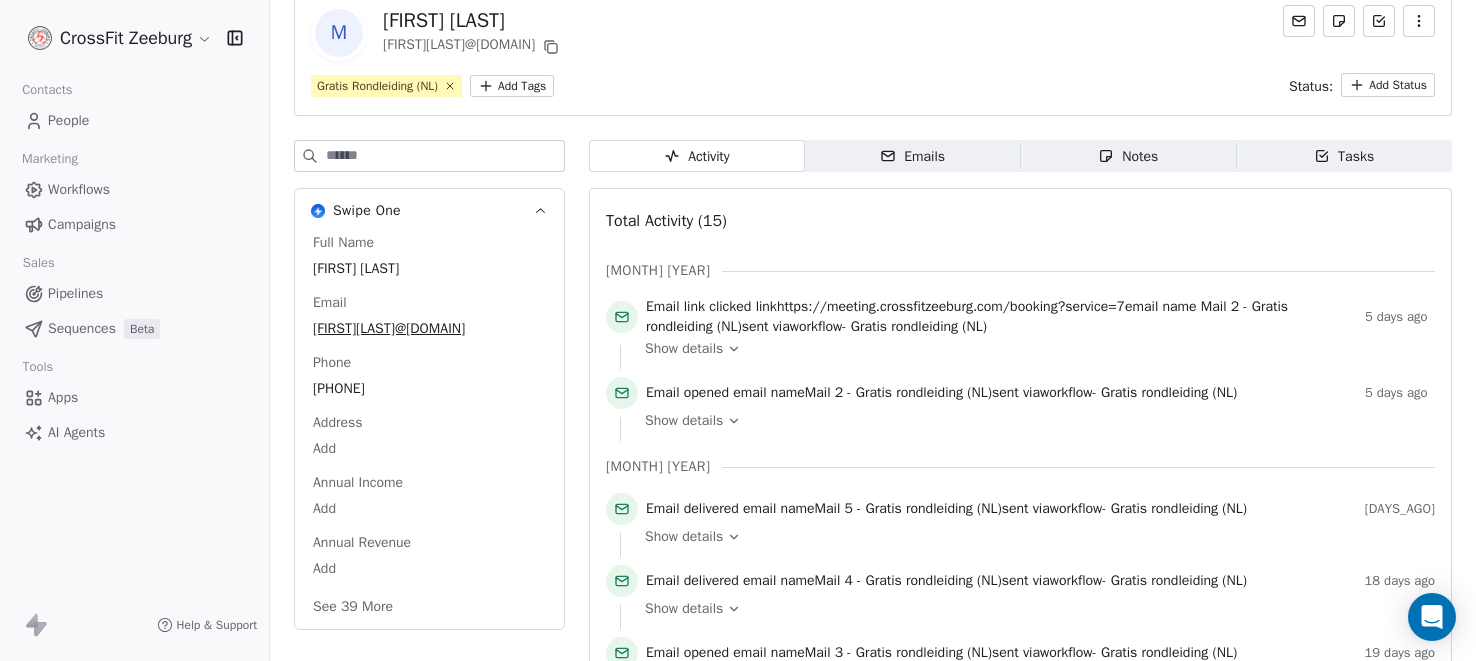 click on "People" at bounding box center [68, 120] 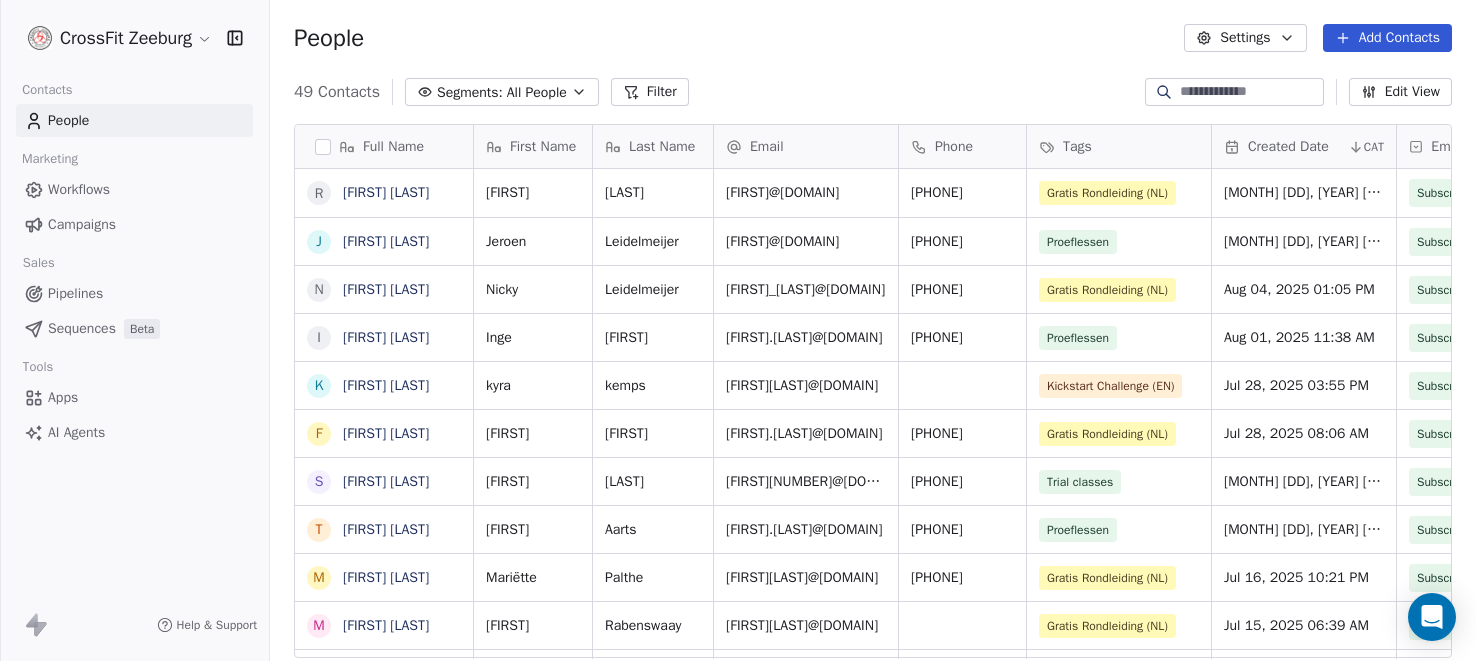 scroll, scrollTop: 0, scrollLeft: 0, axis: both 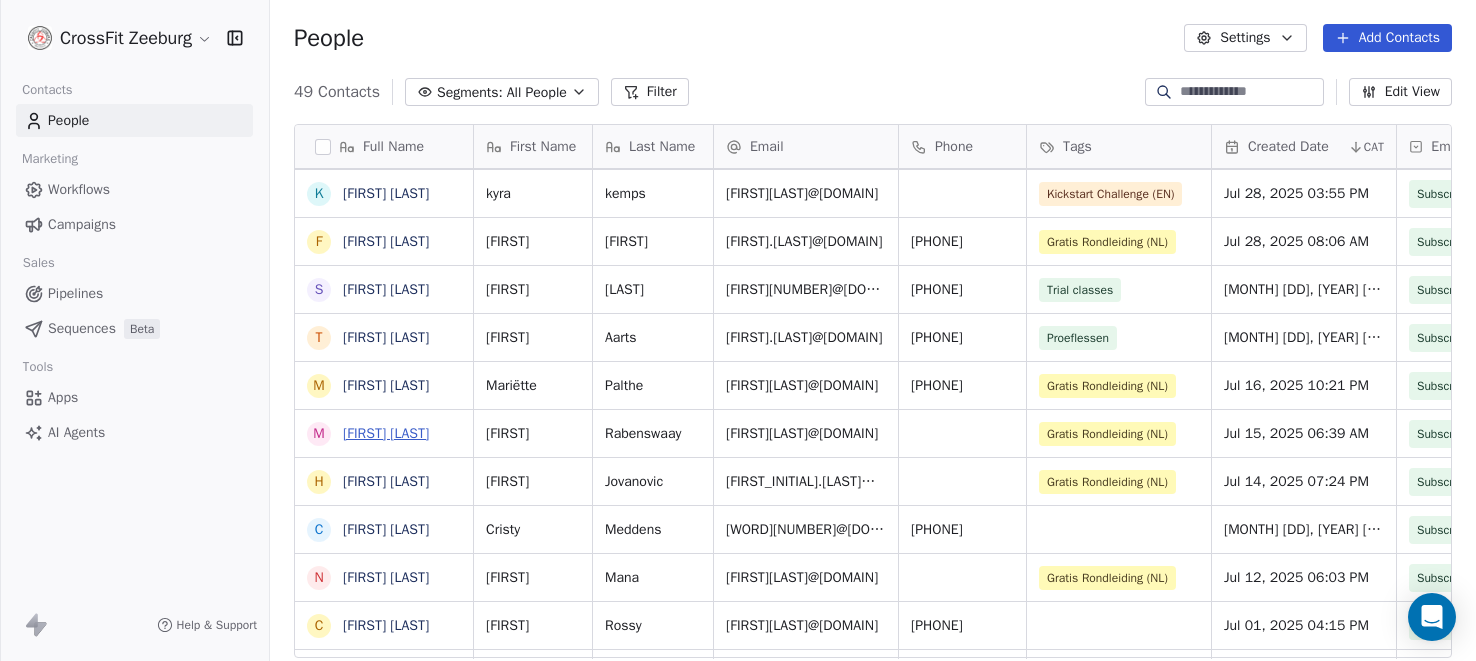 click on "[FIRST] [LAST]" at bounding box center [386, 433] 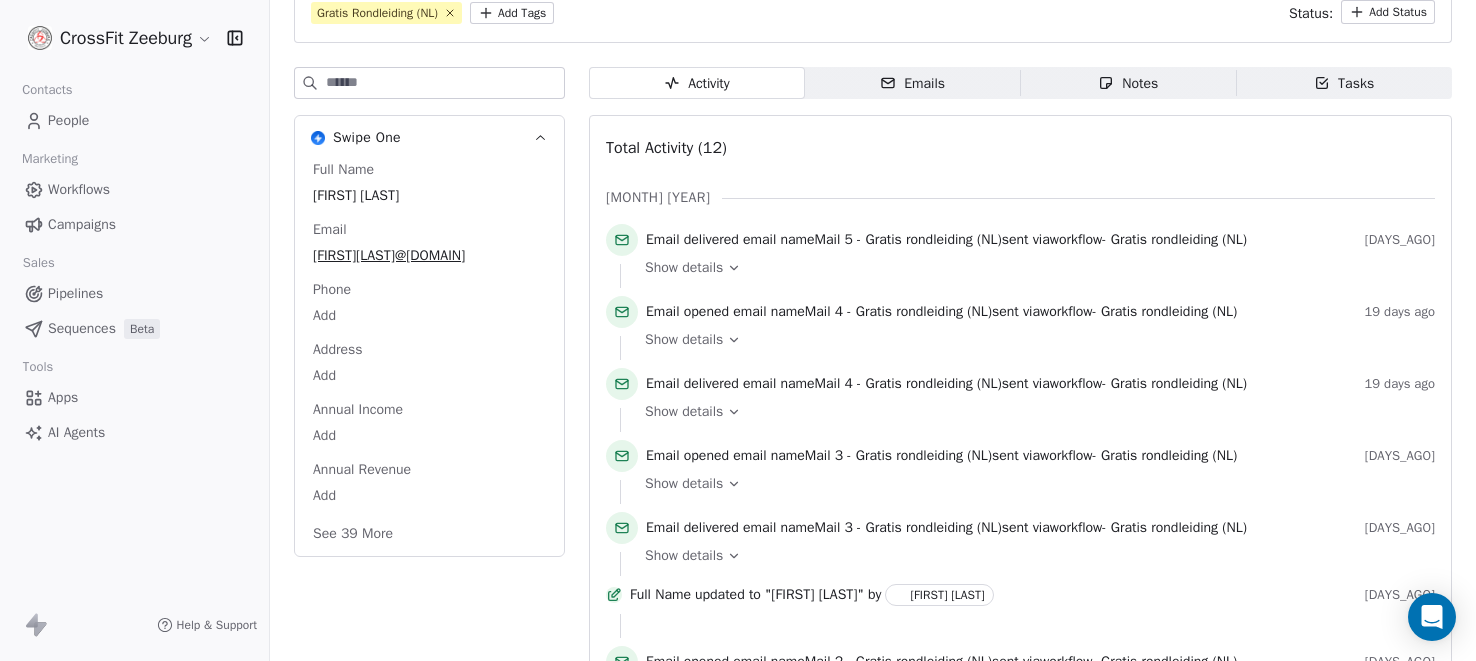 scroll, scrollTop: 0, scrollLeft: 0, axis: both 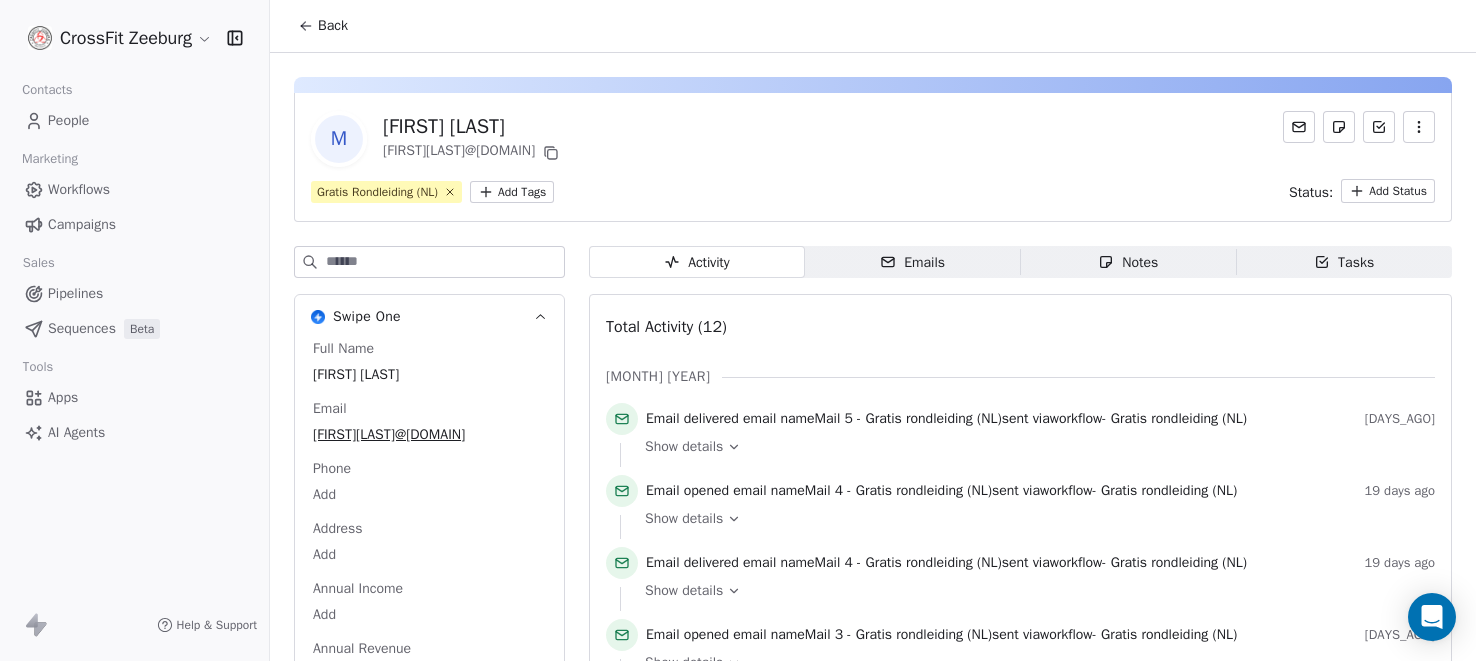click on "People" at bounding box center [68, 120] 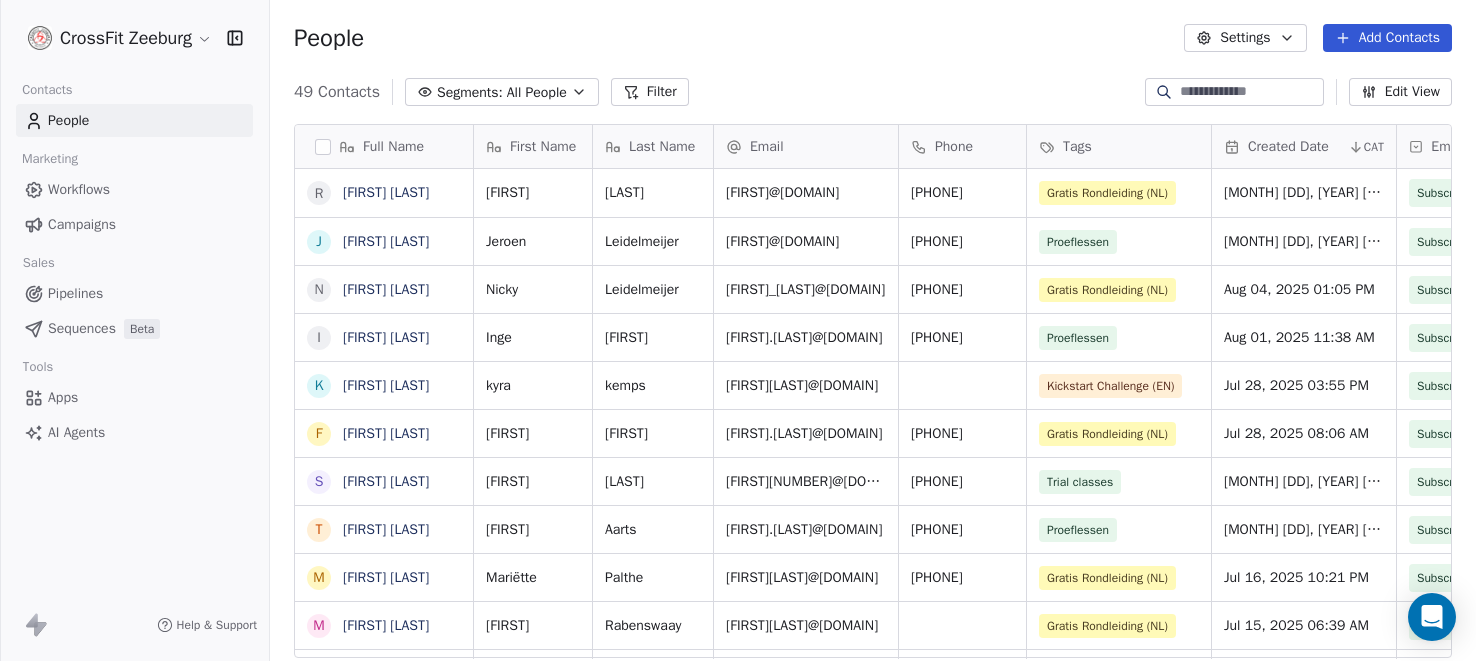 scroll, scrollTop: 192, scrollLeft: 0, axis: vertical 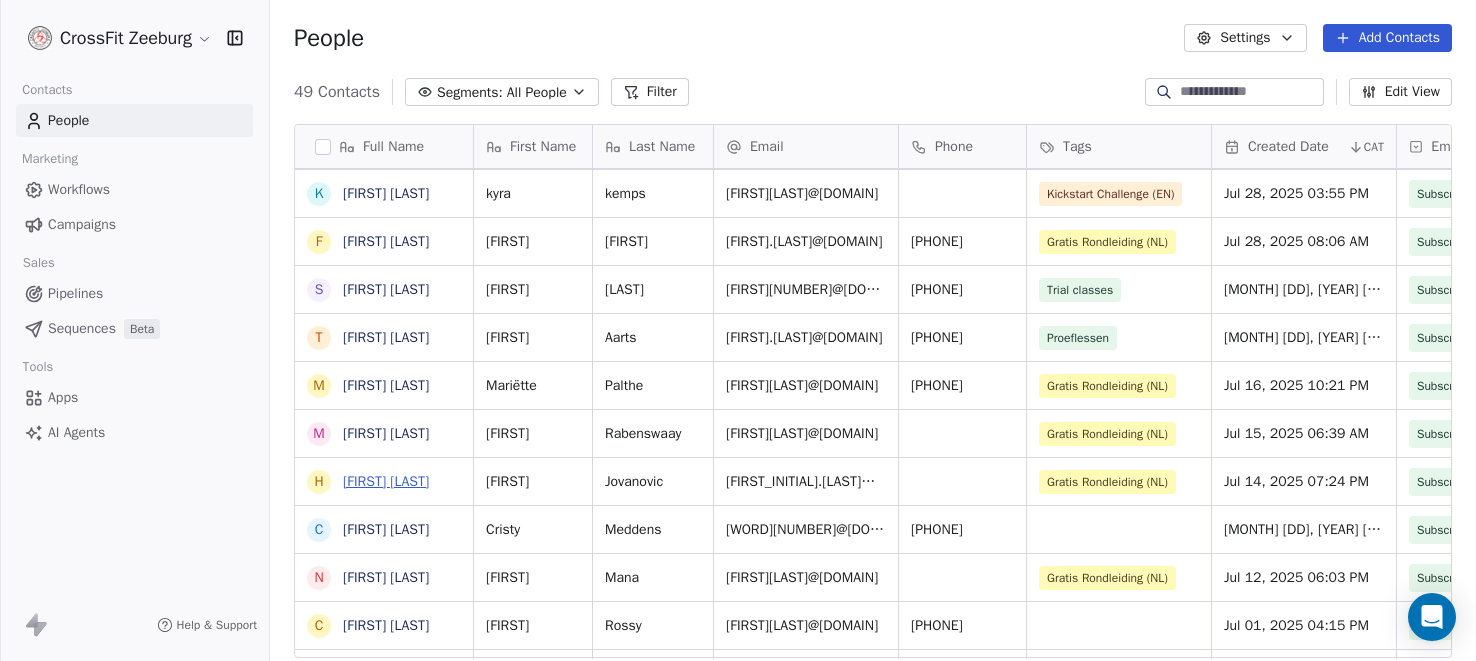 click on "[FIRST] [LAST]" at bounding box center [386, 481] 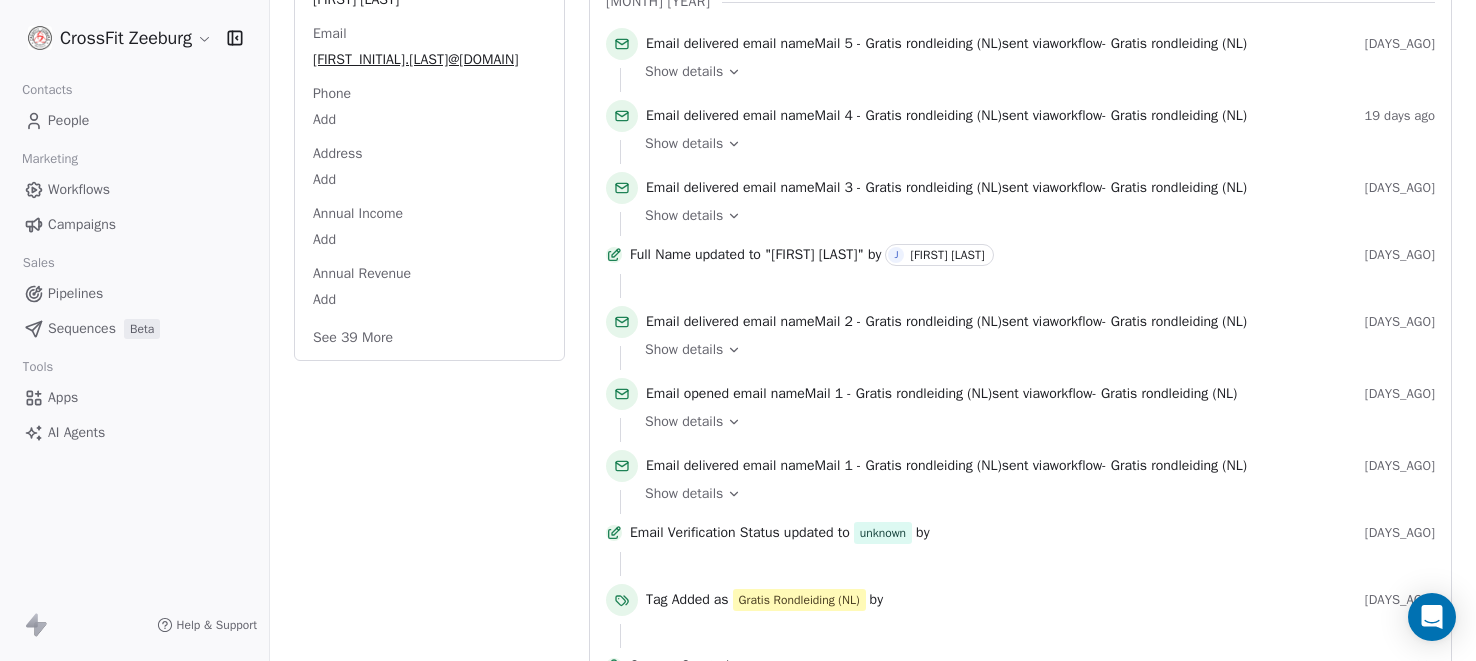 scroll, scrollTop: 0, scrollLeft: 0, axis: both 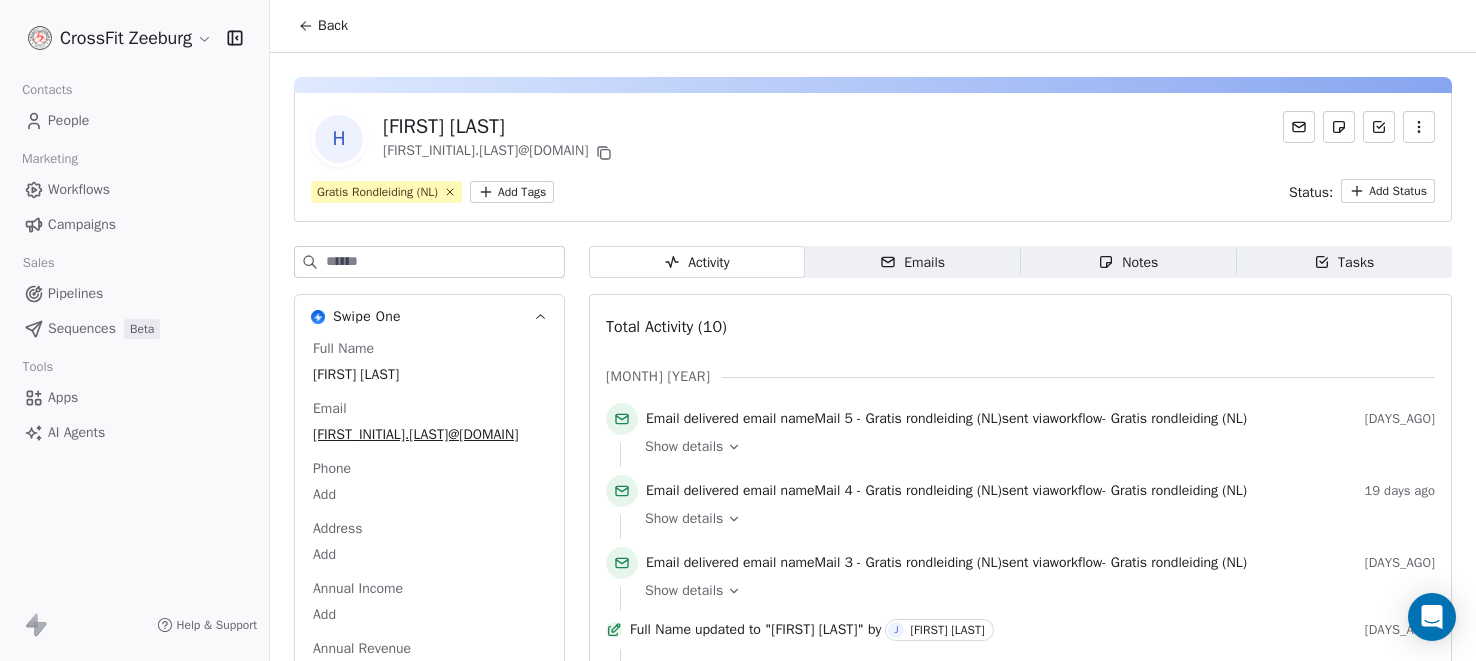 click on "People" at bounding box center (68, 120) 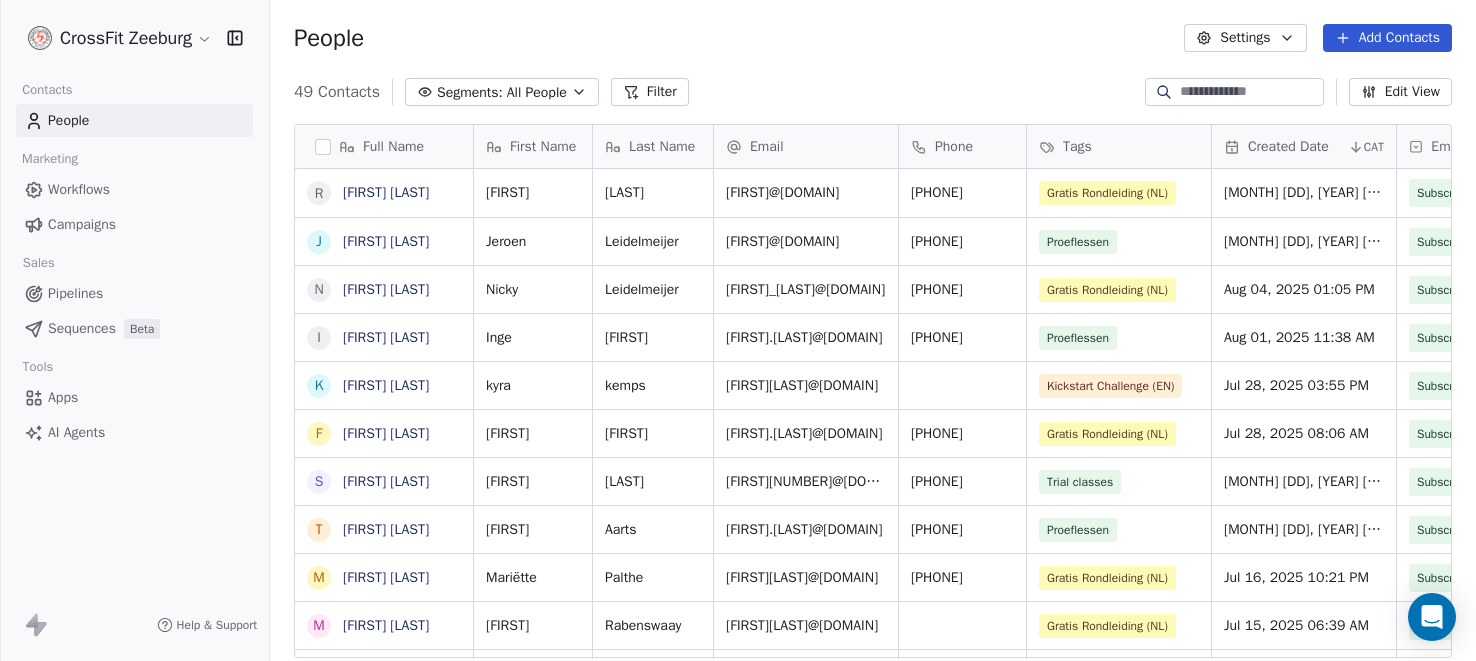 scroll, scrollTop: 192, scrollLeft: 0, axis: vertical 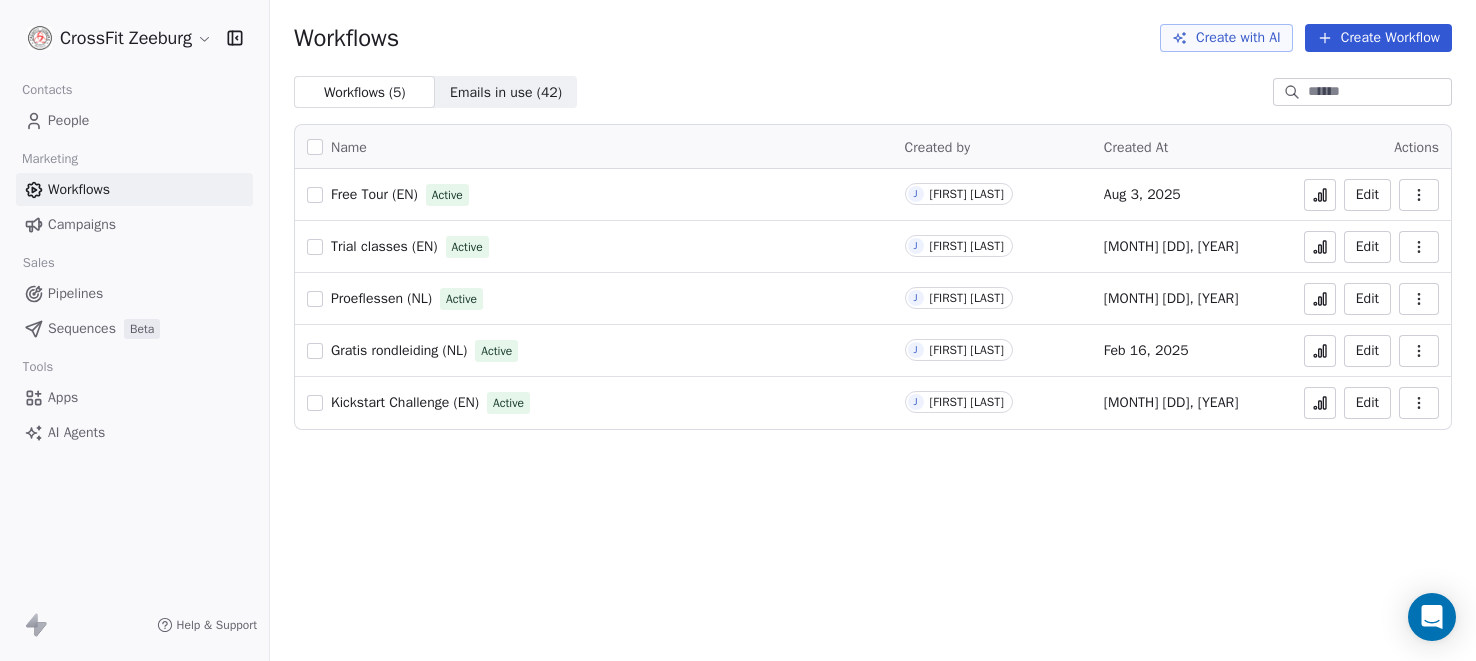 click on "Gratis rondleiding (NL)" at bounding box center [399, 350] 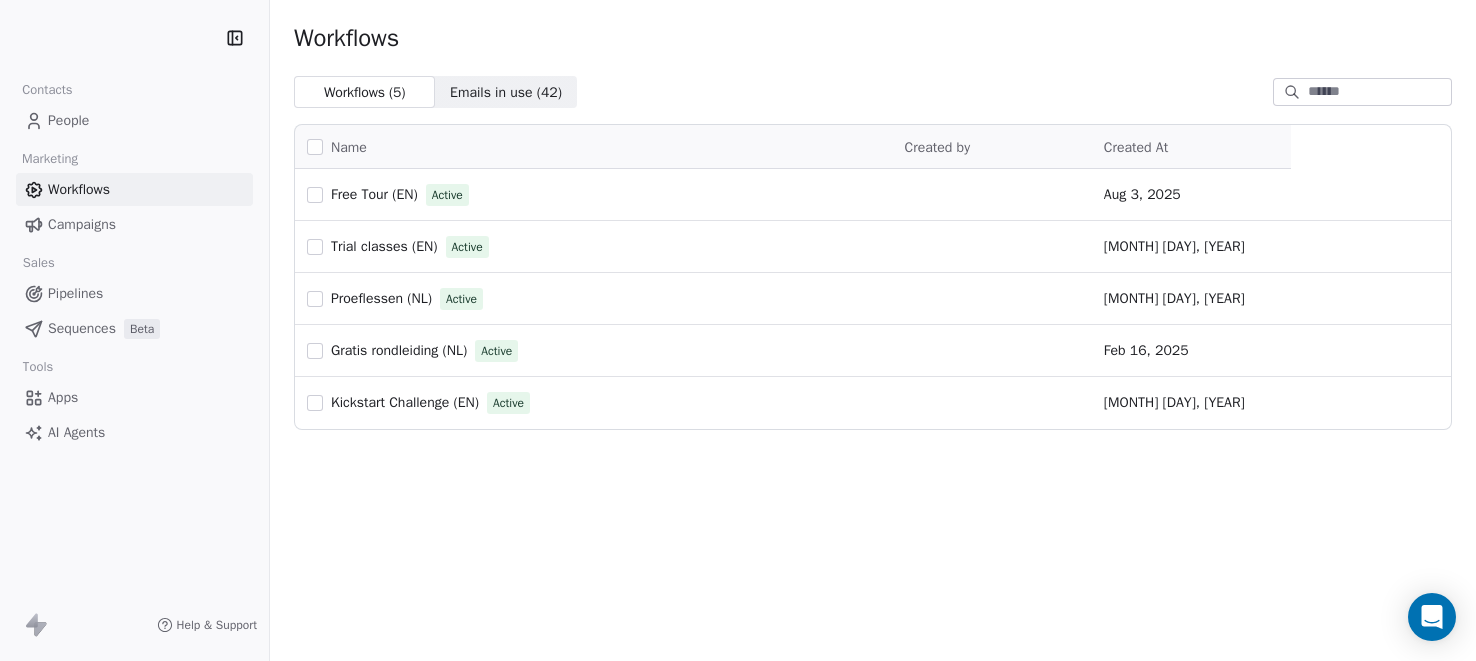scroll, scrollTop: 0, scrollLeft: 0, axis: both 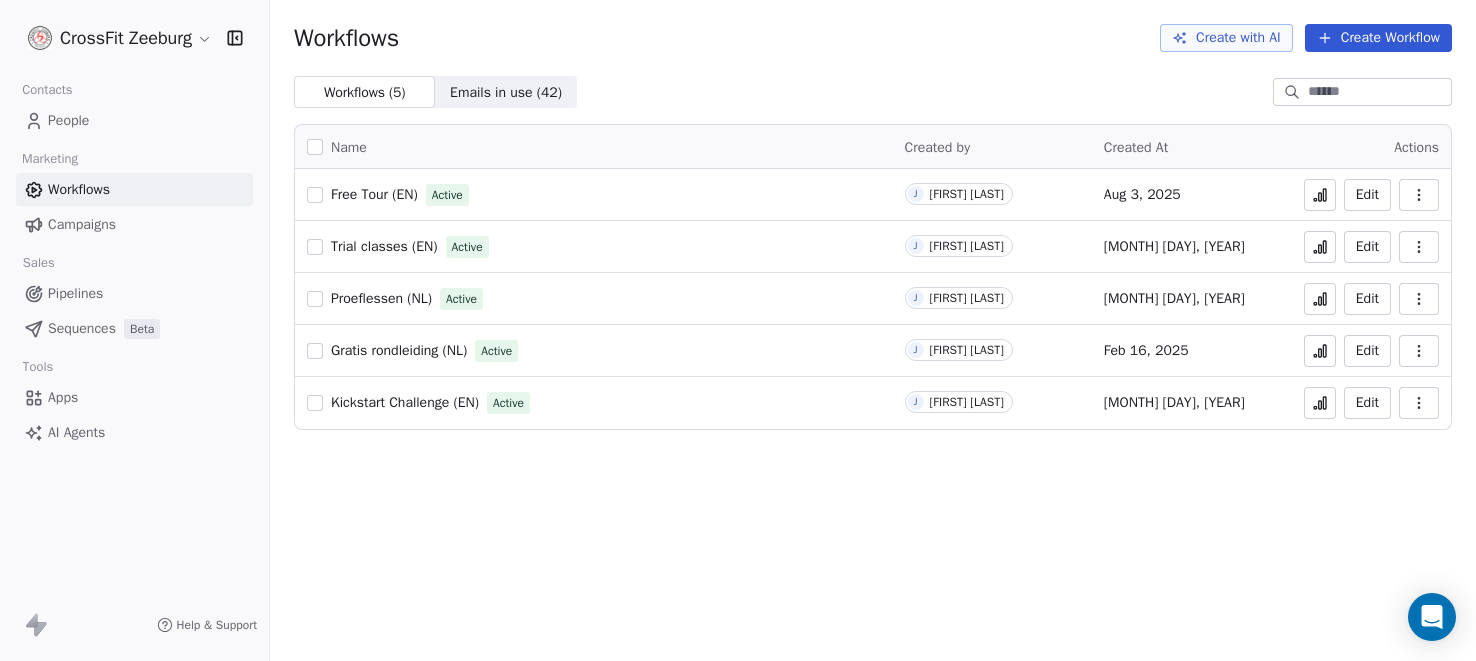 click on "Workflows  Create with AI  Create Workflow Workflows ( 5 ) Workflows ( 5 ) Emails in use ( 42 ) Emails in use ( 42 ) Name Created by Created At Actions Free Tour (EN) Active J Jeroen Leidelmeijer Aug 3, 2025 Edit Trial classes (EN) Active J Jeroen Leidelmeijer Jul 10, 2025 Edit Proeflessen (NL) Active J Jeroen Leidelmeijer Jun 29, 2025 Edit Gratis rondleiding (NL) Active J Jeroen Leidelmeijer Feb 16, 2025 Edit Kickstart Challenge (EN) Active J Jeroen Leidelmeijer Jan 27, 2025 Edit" at bounding box center (873, 330) 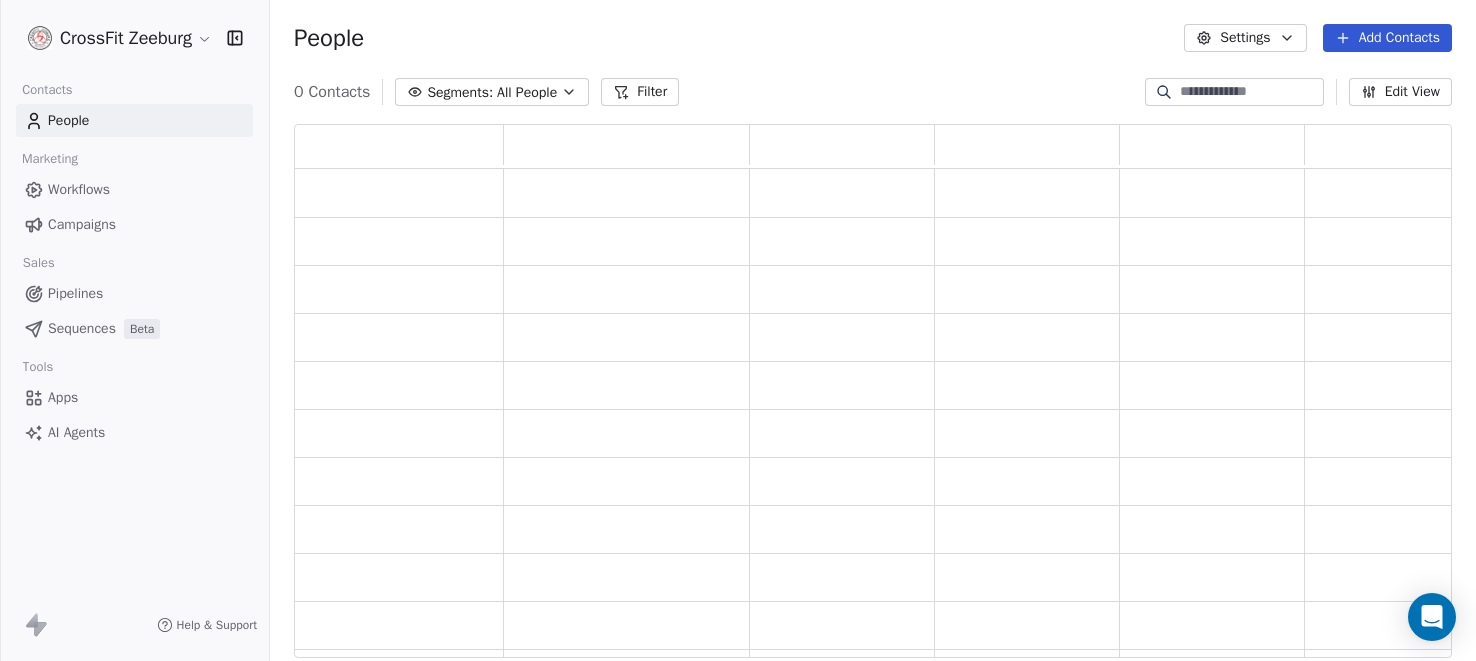 scroll, scrollTop: 1, scrollLeft: 1, axis: both 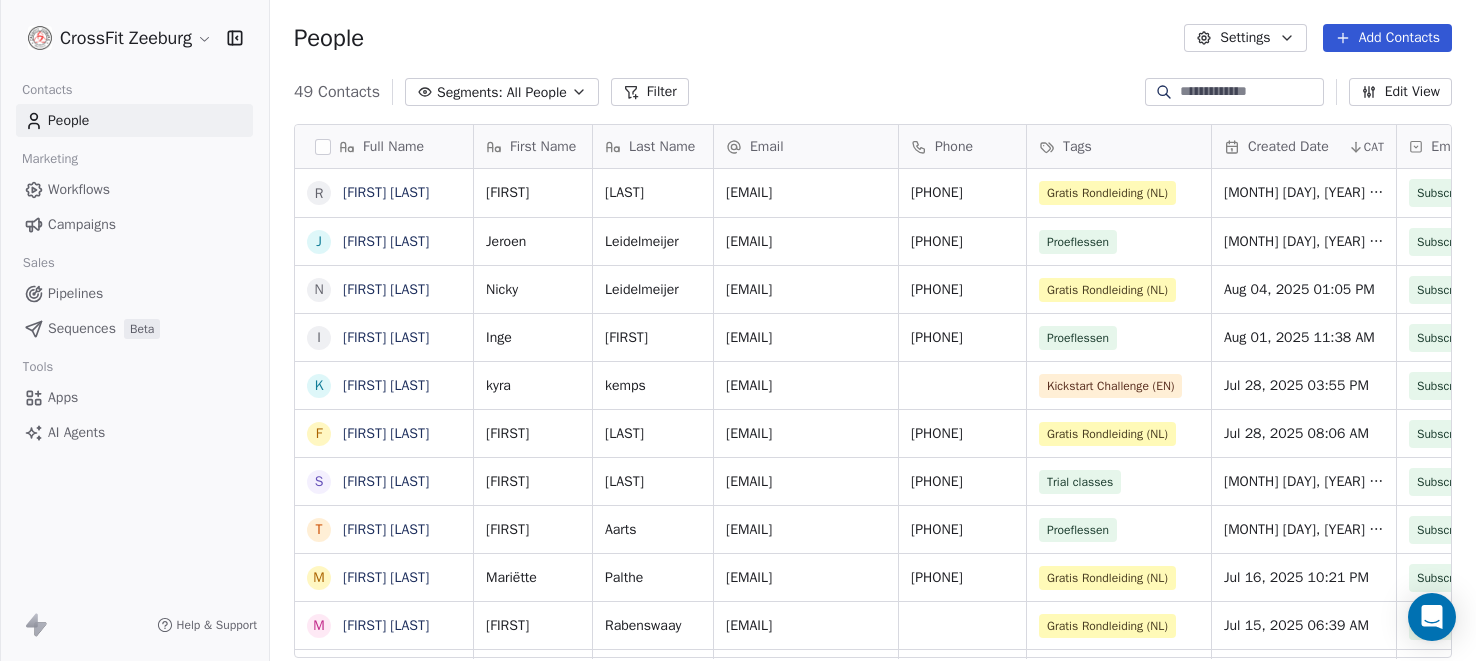 click on "People Settings  Add Contacts" at bounding box center [873, 38] 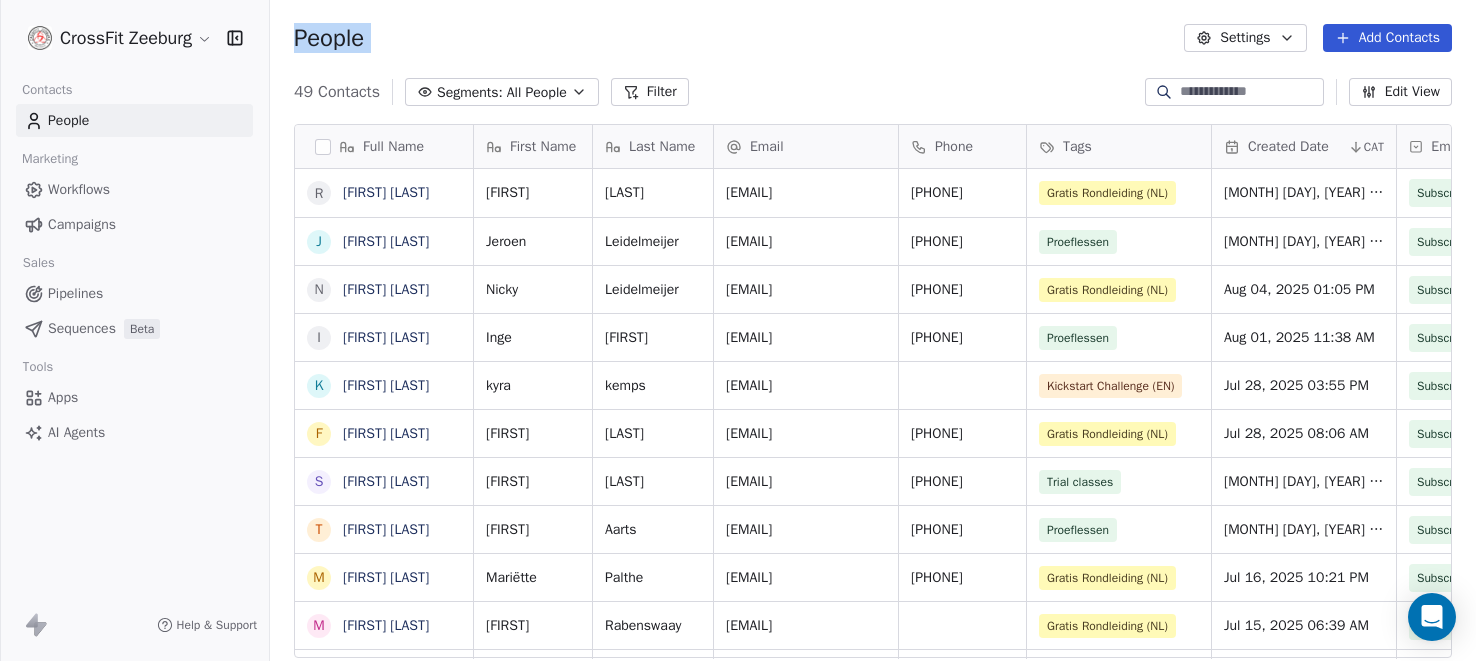 click on "People Settings  Add Contacts" at bounding box center [873, 38] 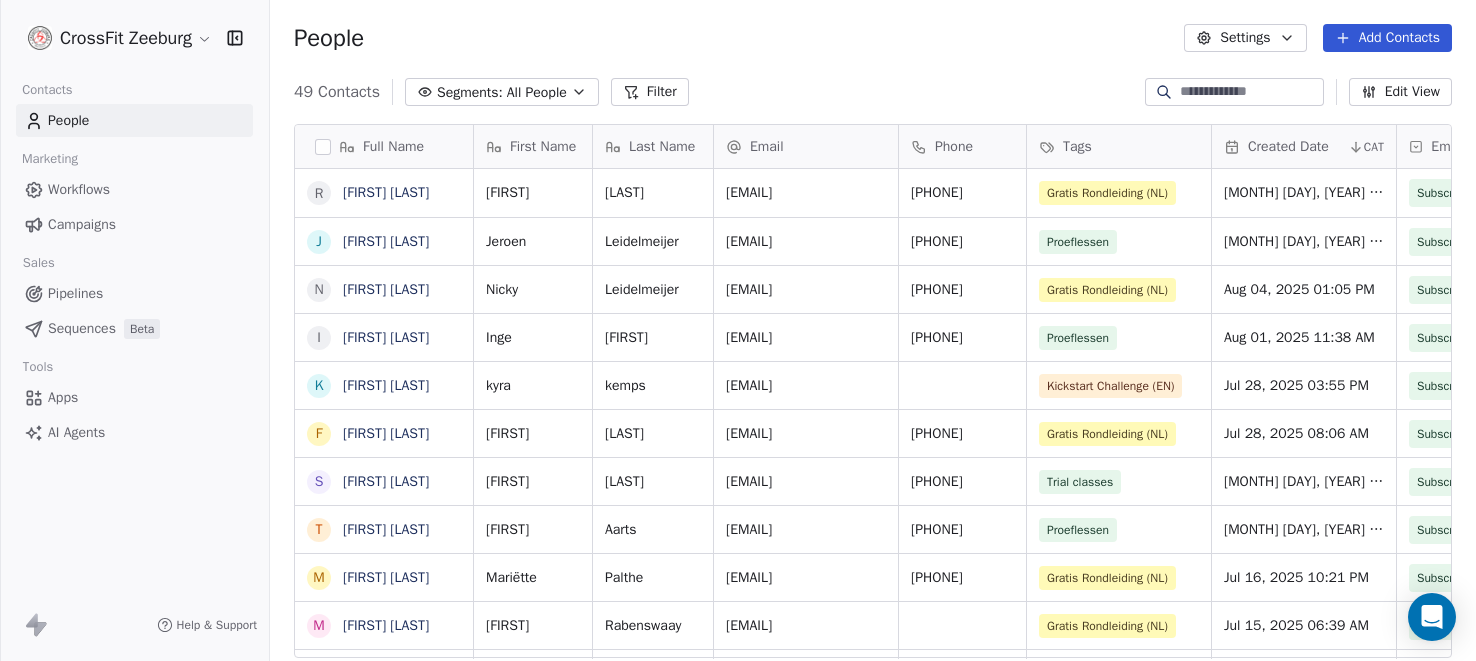 click on "Add Contacts" at bounding box center [1387, 38] 